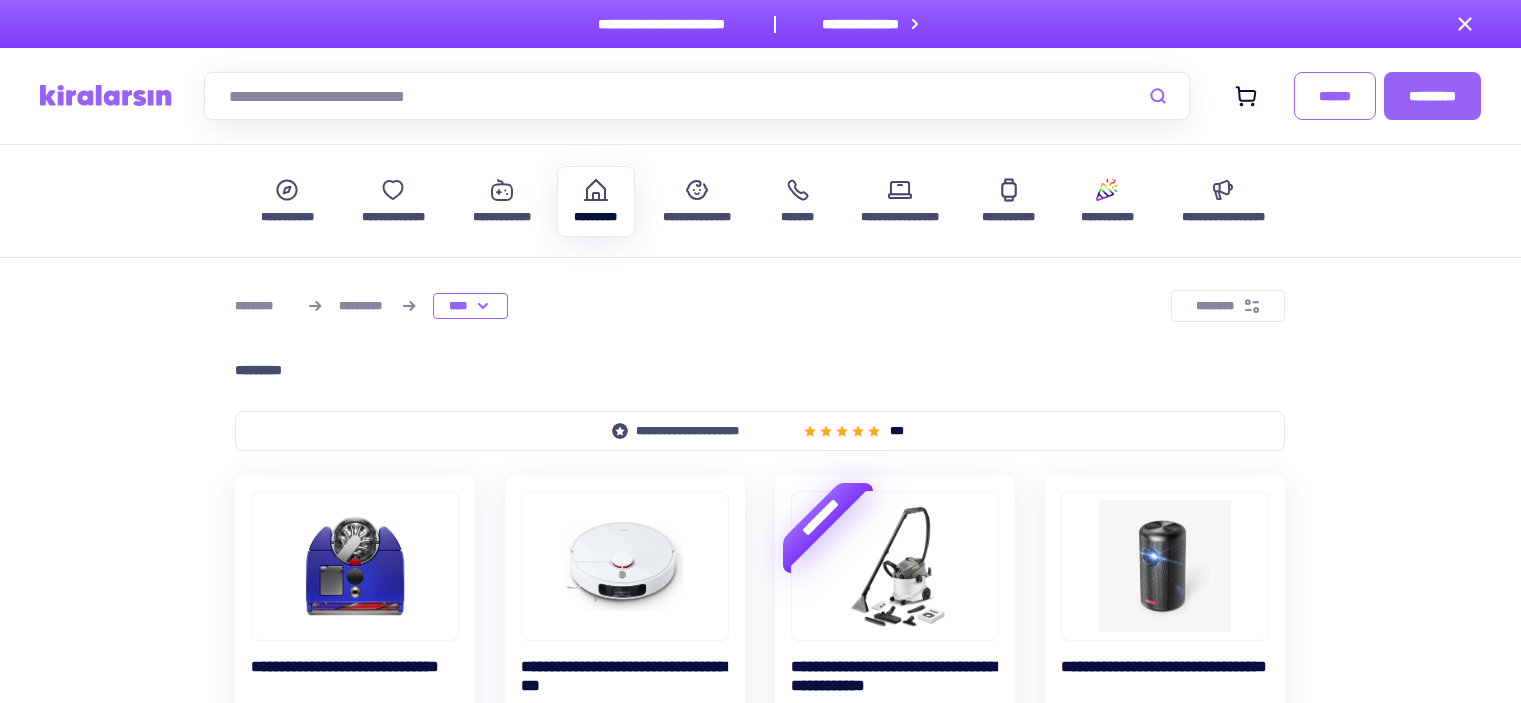 scroll, scrollTop: 222, scrollLeft: 0, axis: vertical 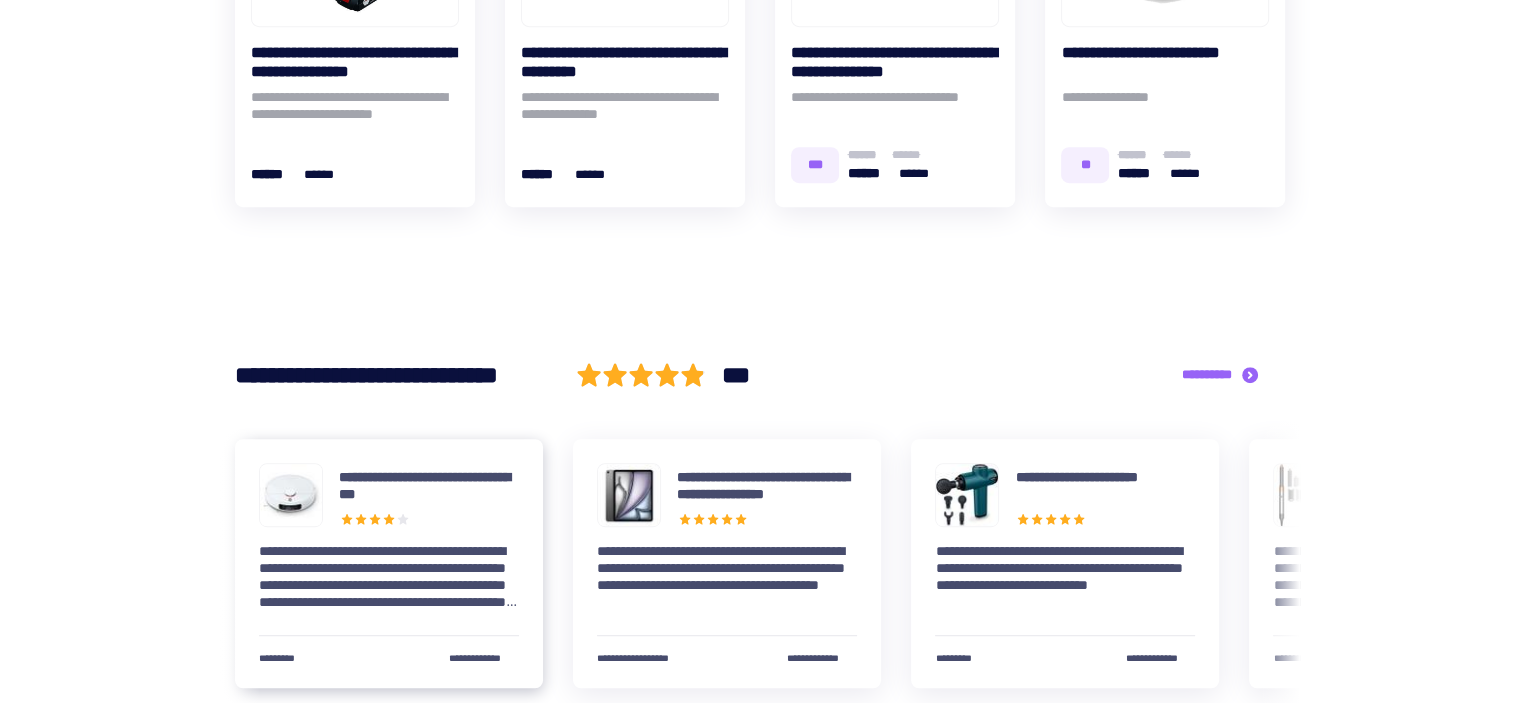 click on "**********" at bounding box center [429, 486] 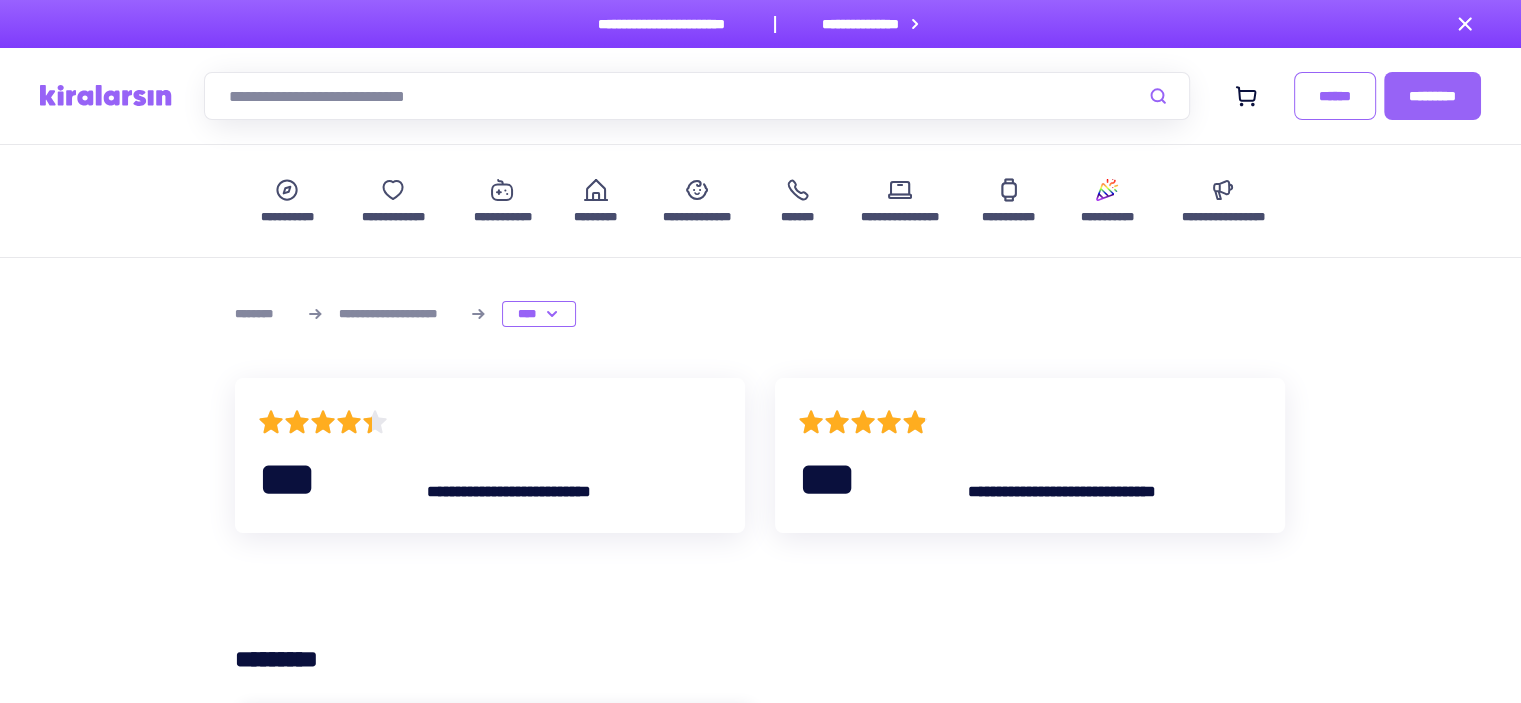 click on "***" at bounding box center (327, 479) 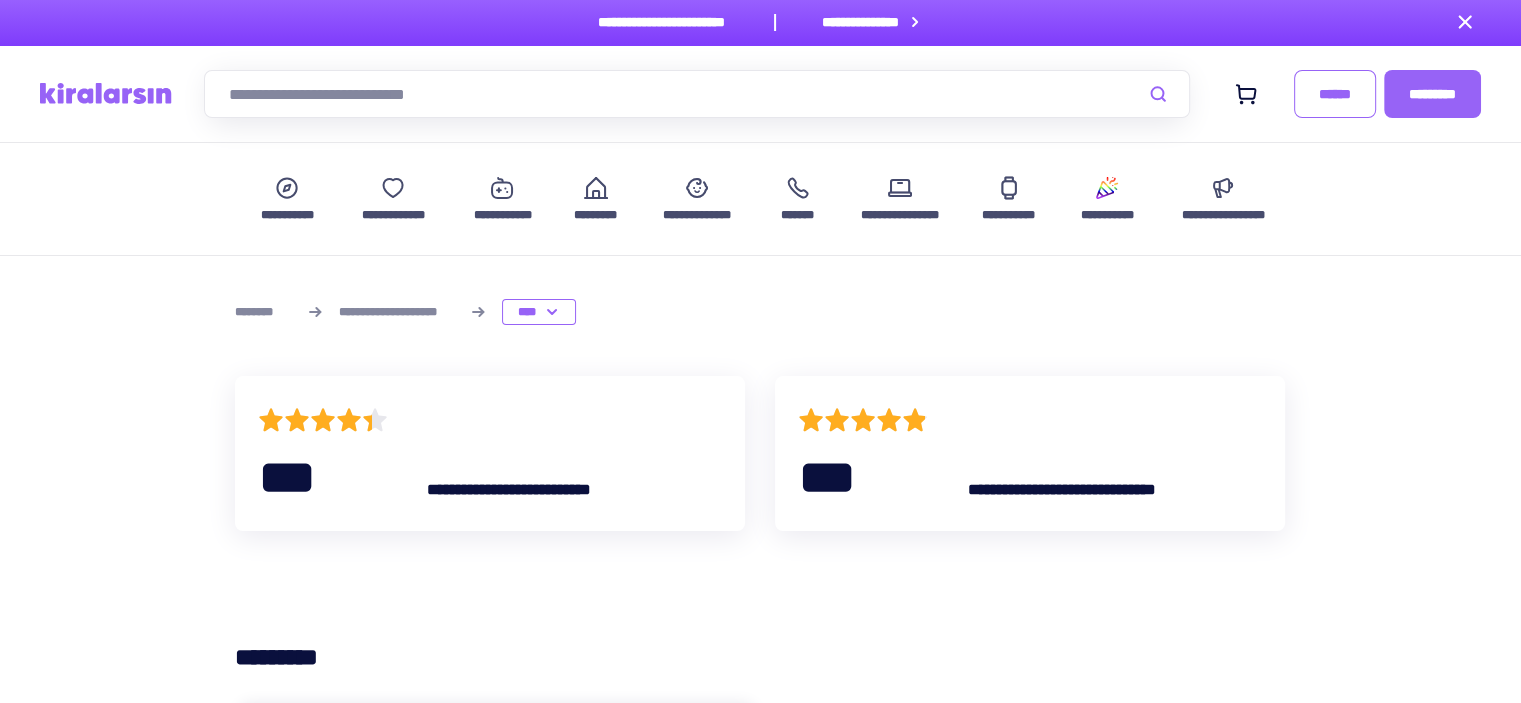 scroll, scrollTop: 0, scrollLeft: 0, axis: both 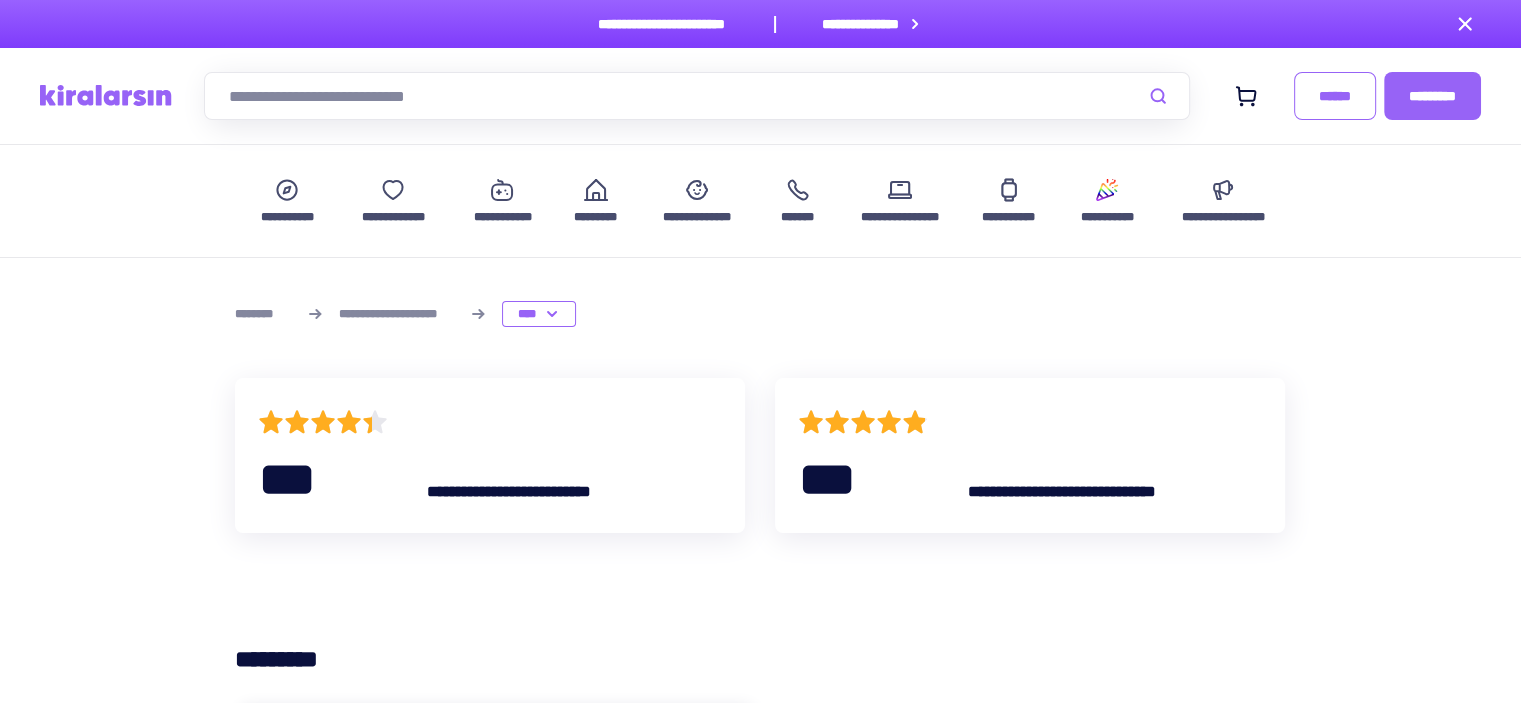 drag, startPoint x: 575, startPoint y: 320, endPoint x: 554, endPoint y: 327, distance: 22.135944 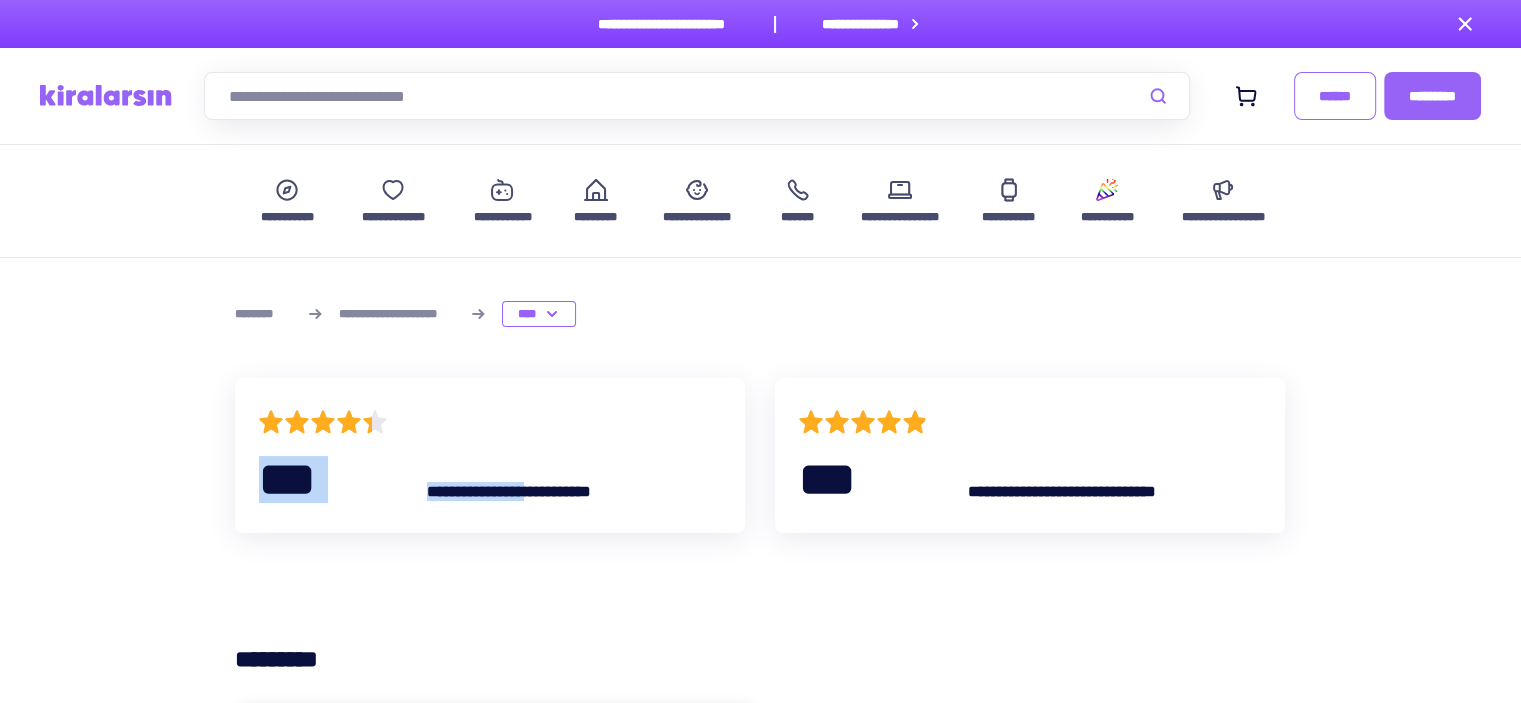 drag, startPoint x: 532, startPoint y: 336, endPoint x: 483, endPoint y: 341, distance: 49.25444 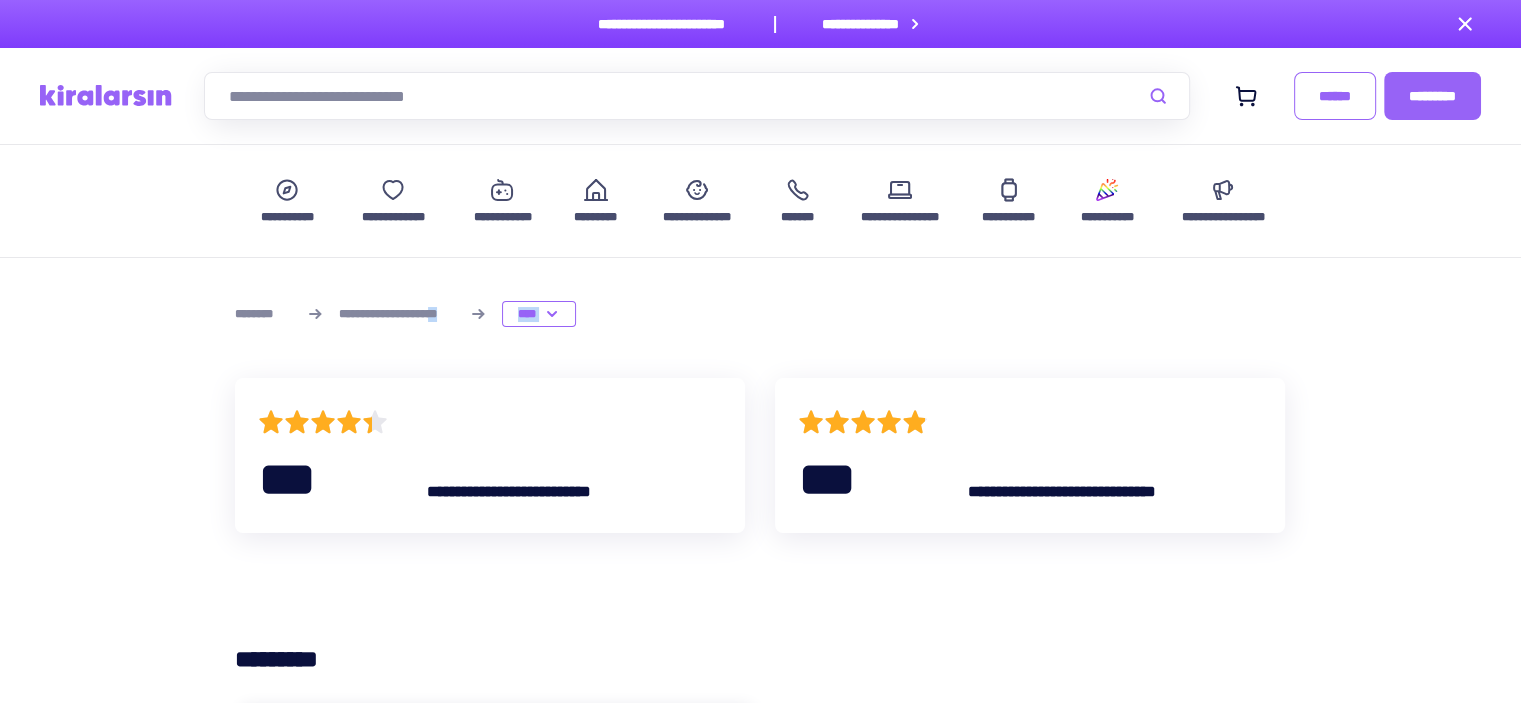 drag, startPoint x: 483, startPoint y: 341, endPoint x: 604, endPoint y: 293, distance: 130.17296 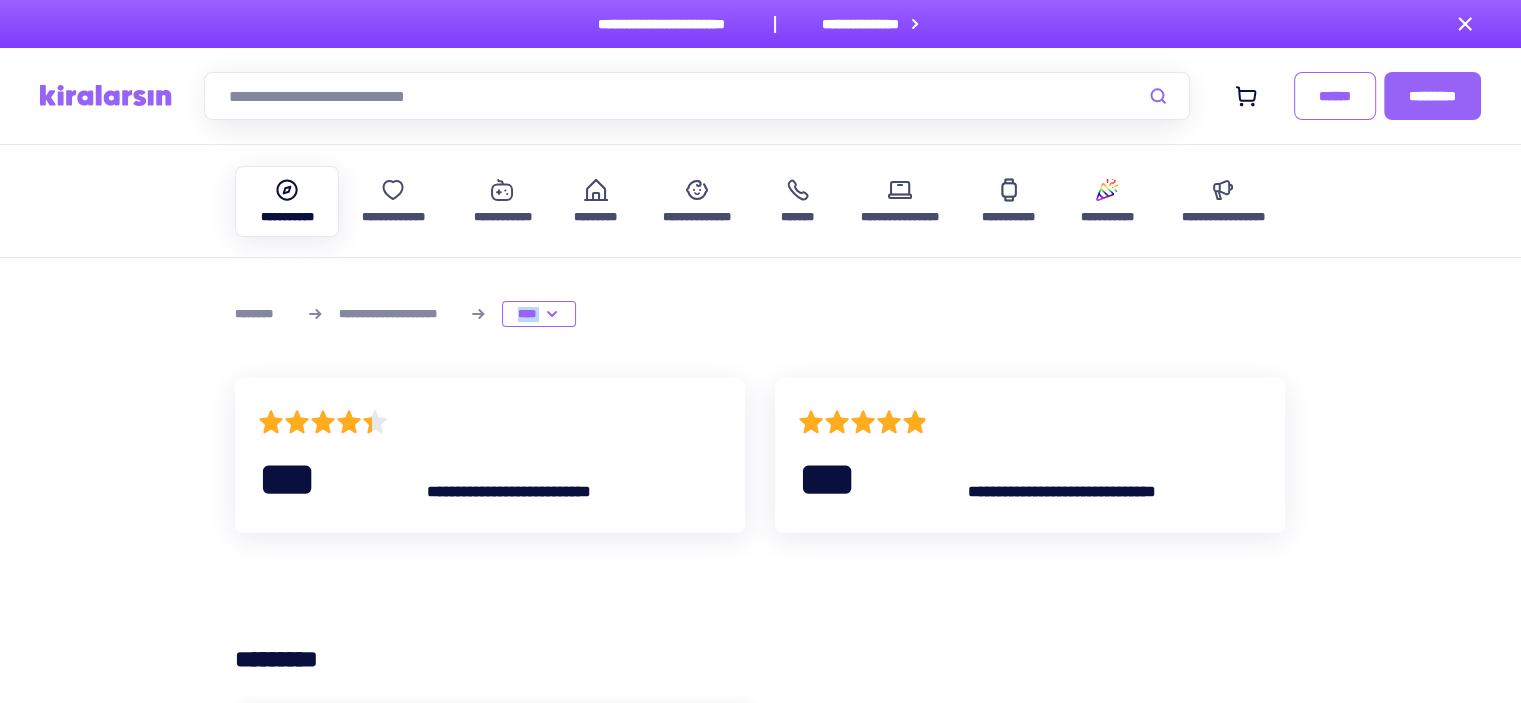 click on "**********" at bounding box center (287, 201) 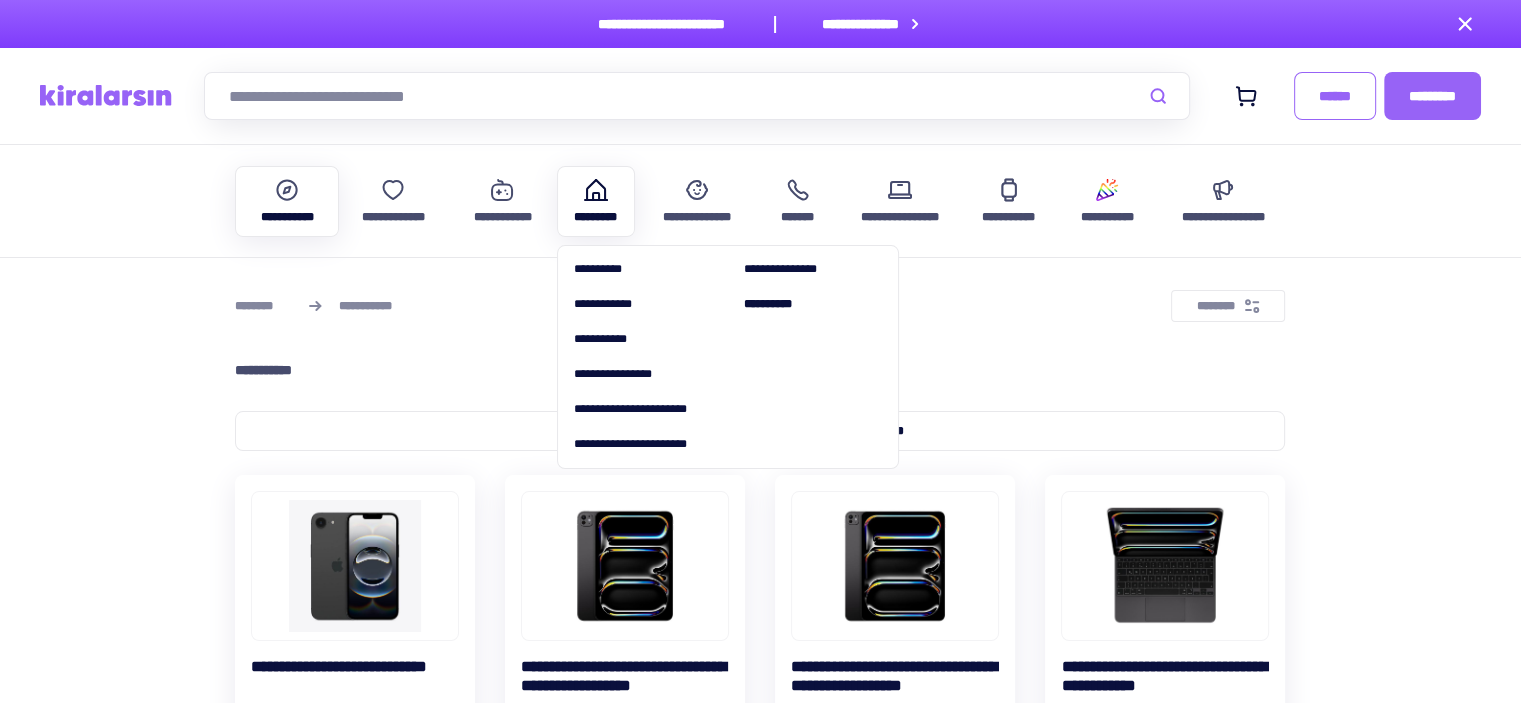 click at bounding box center (595, 190) 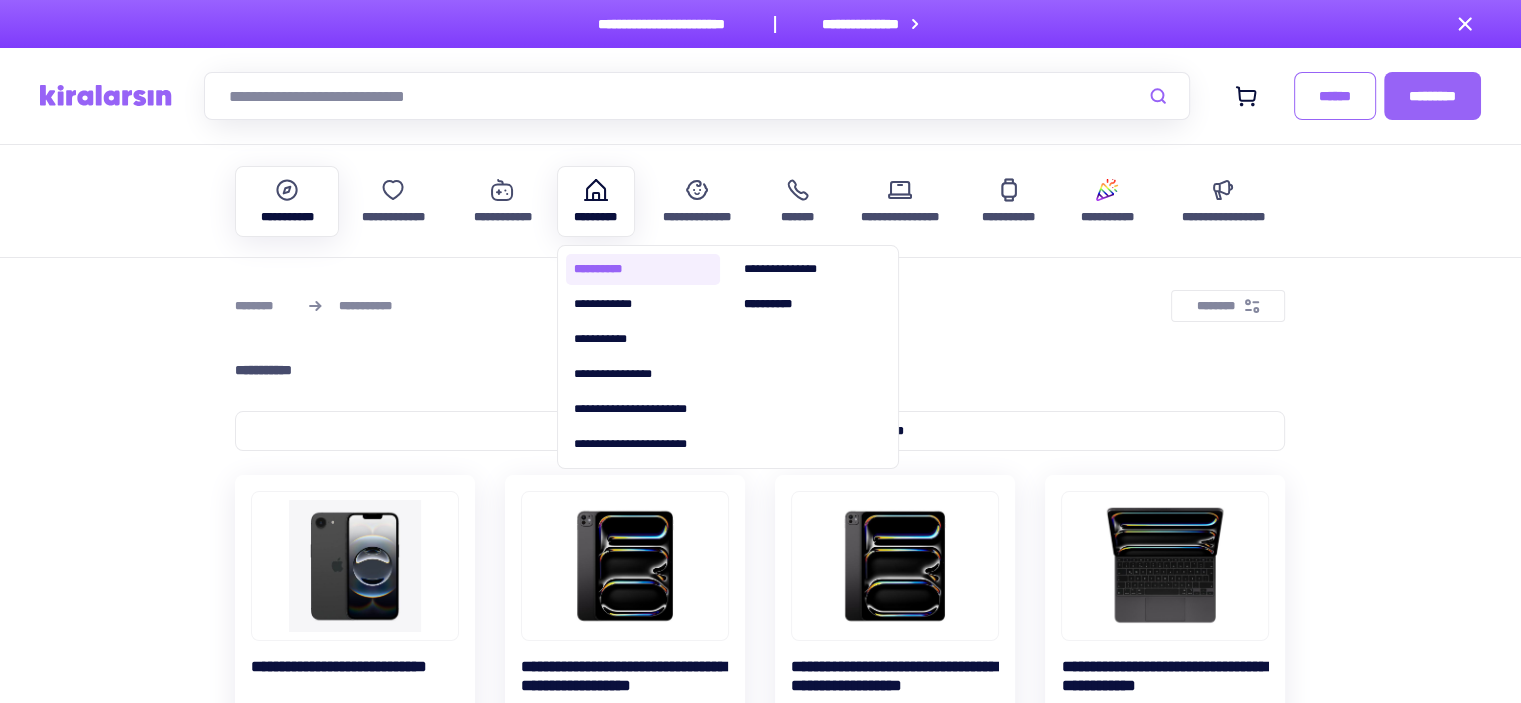 click on "**********" at bounding box center (643, 269) 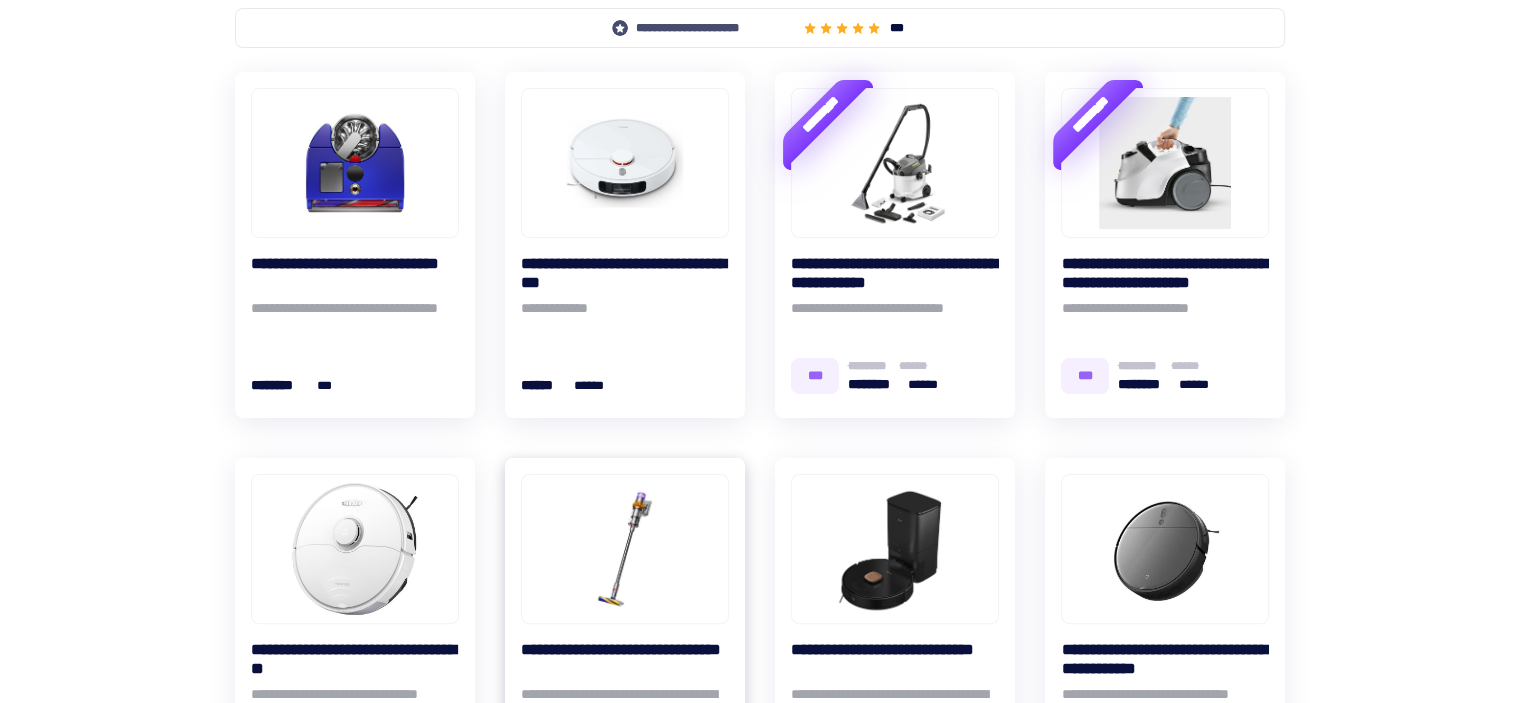 scroll, scrollTop: 400, scrollLeft: 0, axis: vertical 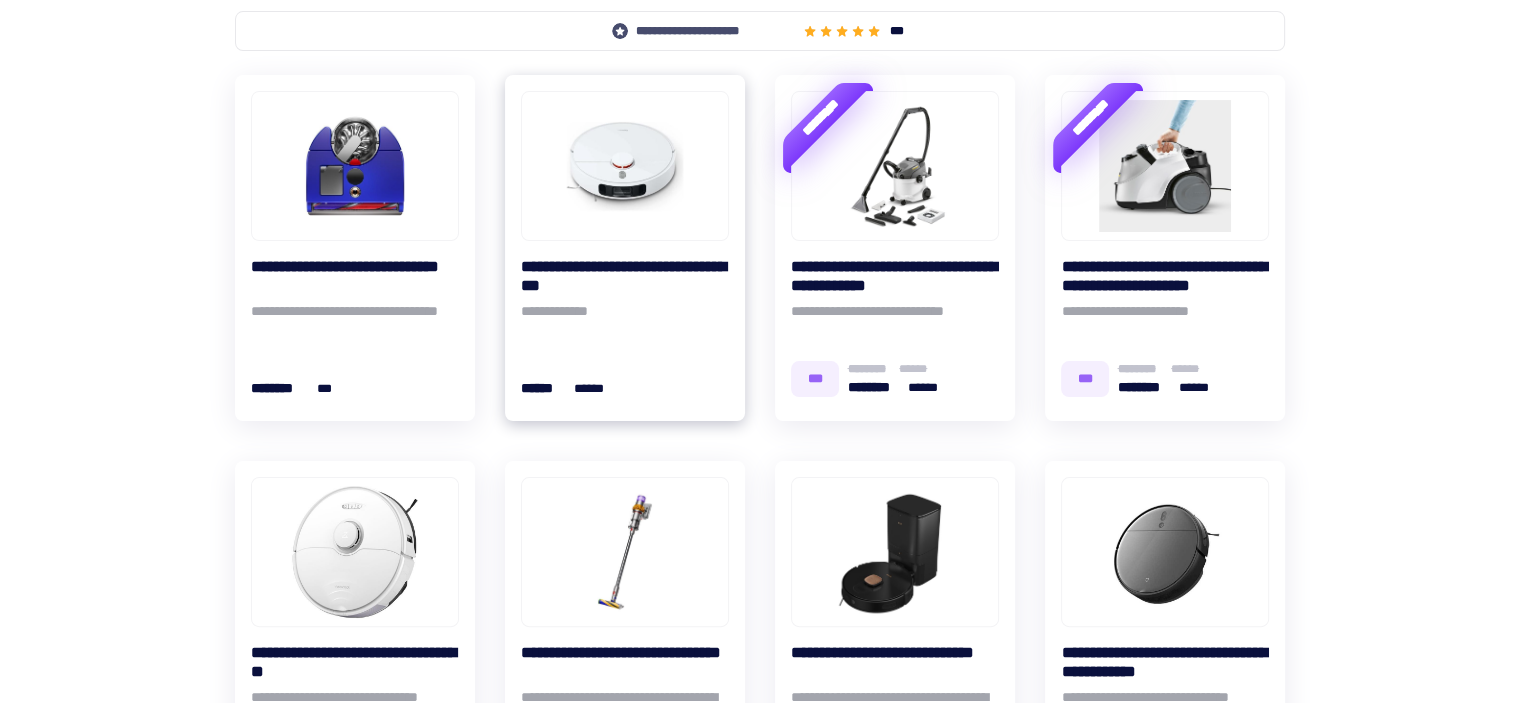 click on "**********" at bounding box center [625, 276] 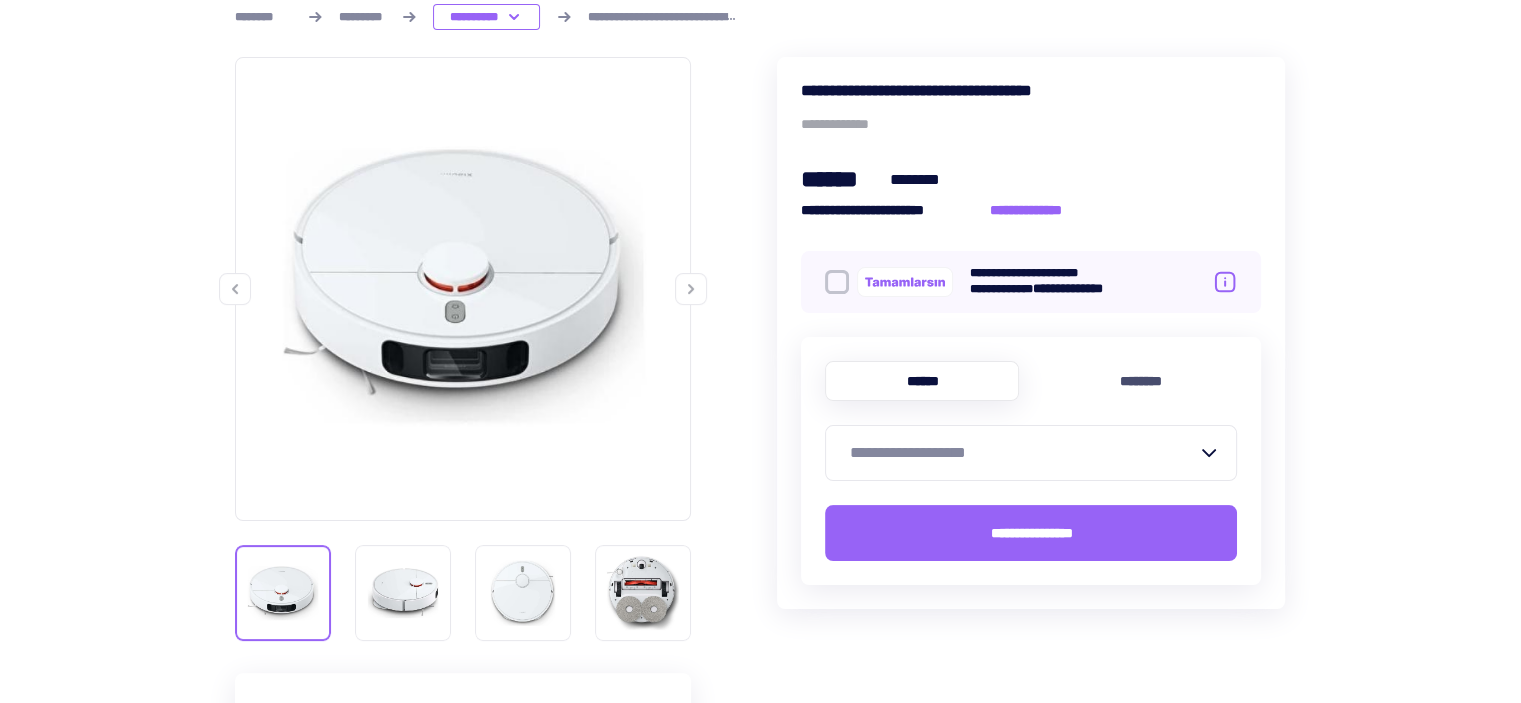 scroll, scrollTop: 400, scrollLeft: 0, axis: vertical 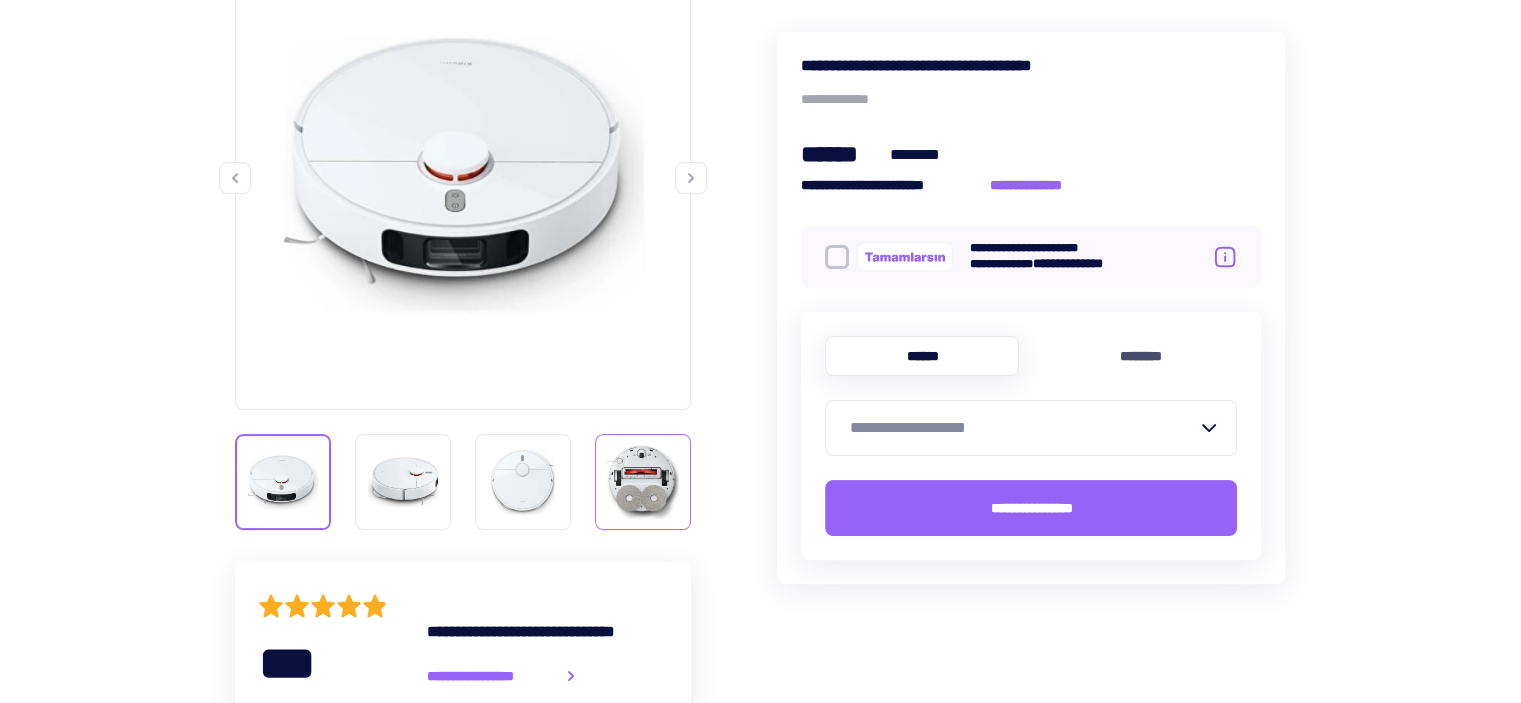 click at bounding box center (643, 482) 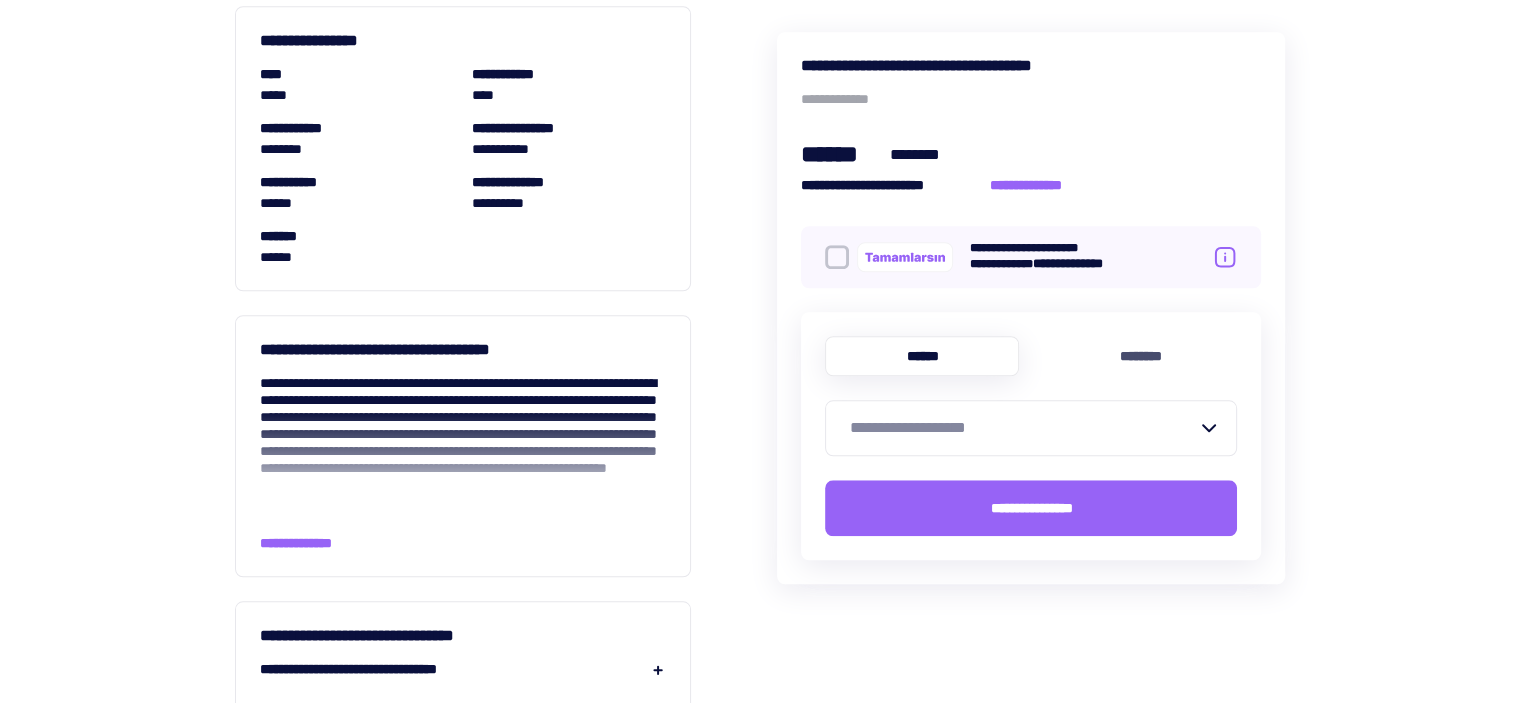 scroll, scrollTop: 1800, scrollLeft: 0, axis: vertical 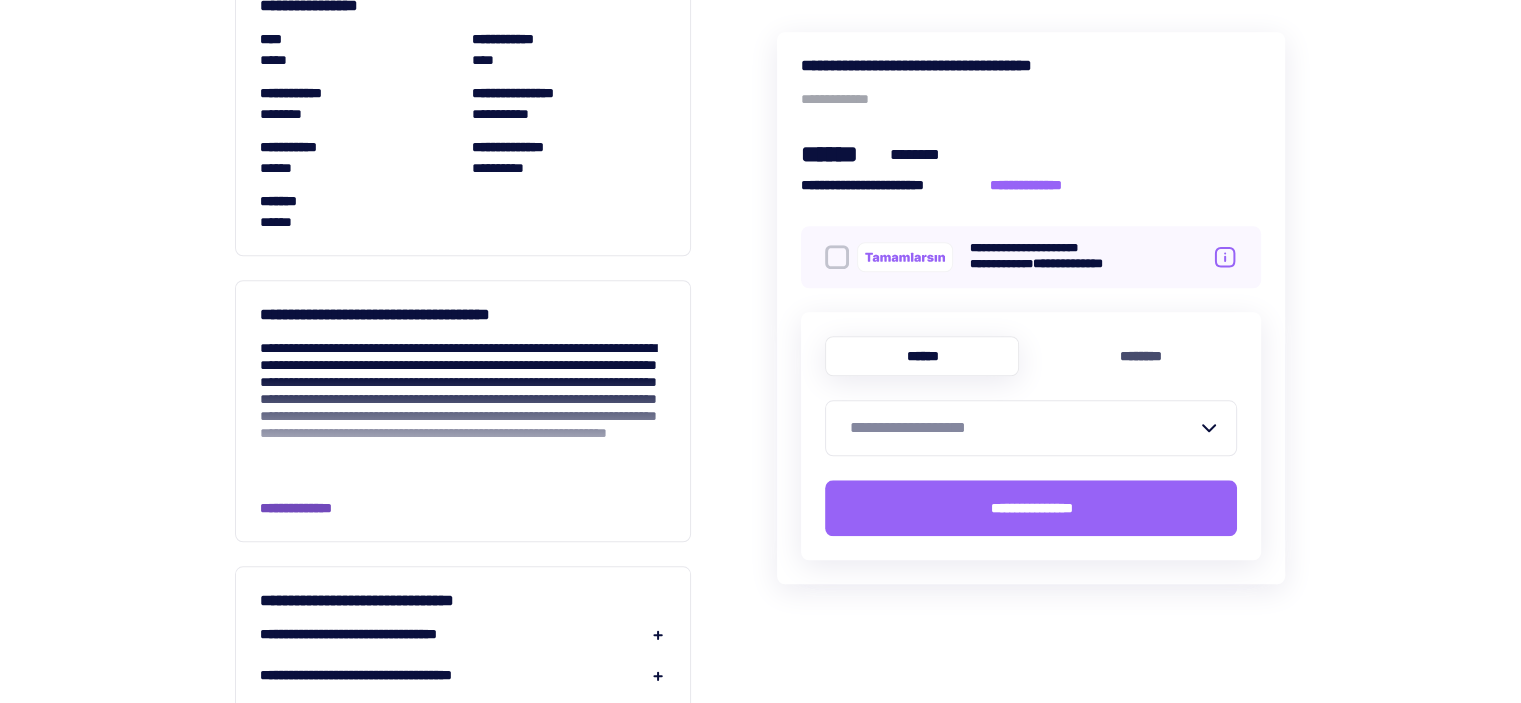 click on "**********" at bounding box center [311, 508] 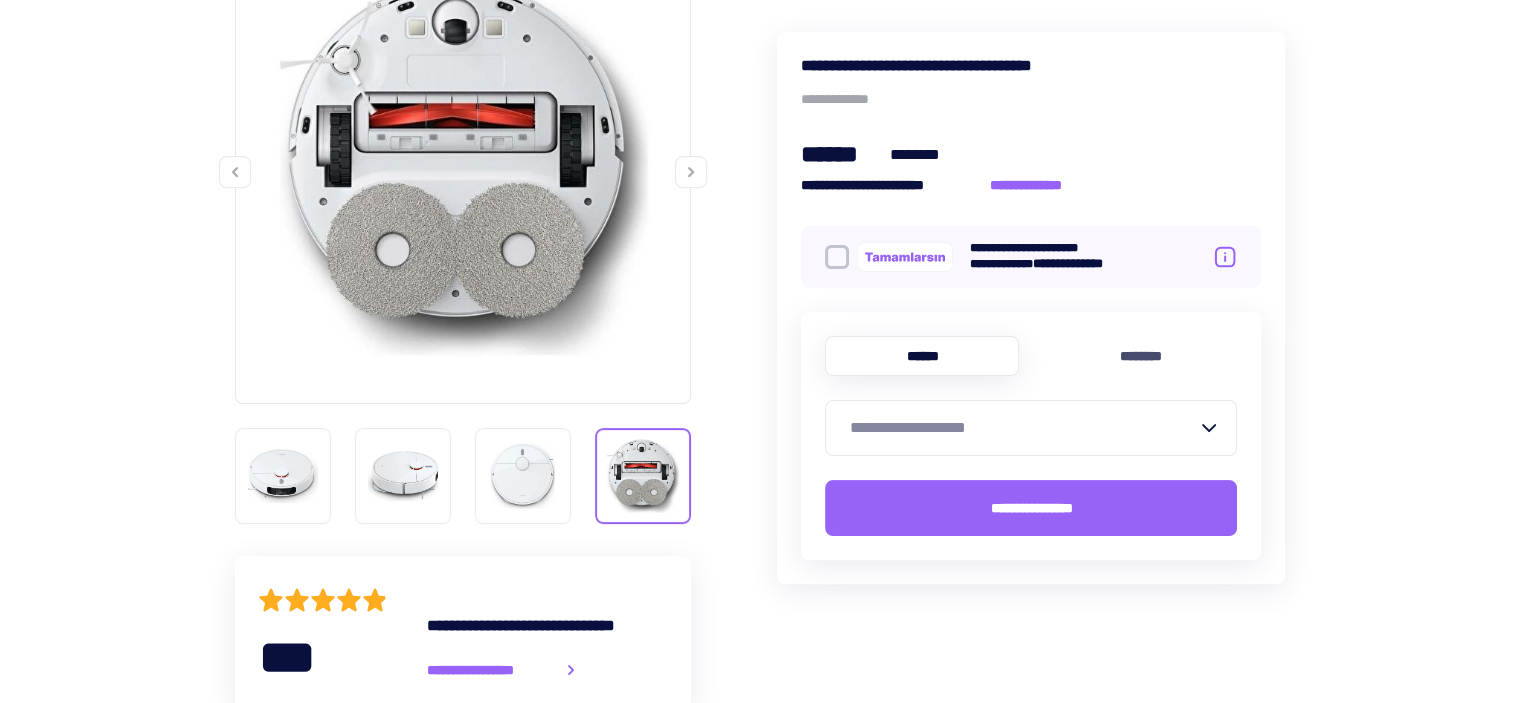 scroll, scrollTop: 400, scrollLeft: 0, axis: vertical 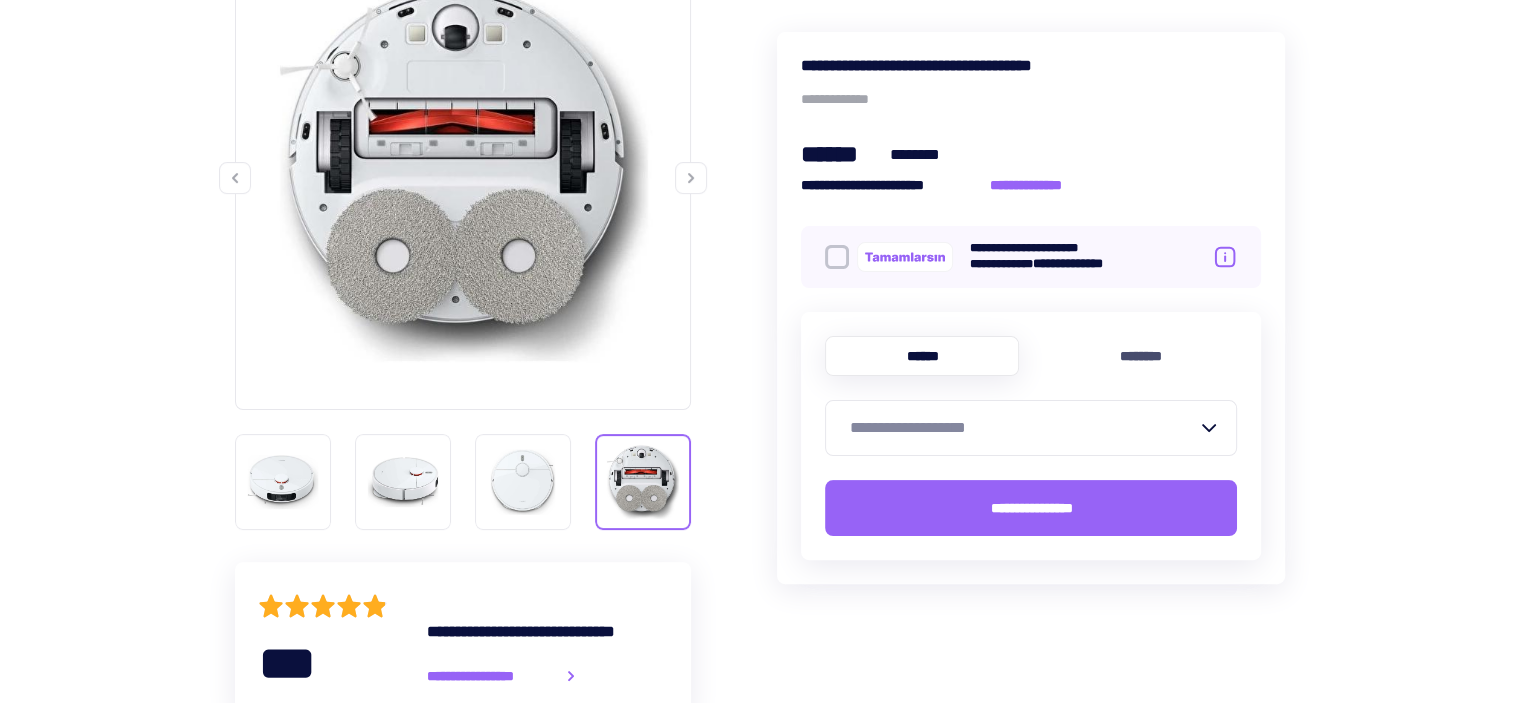 click 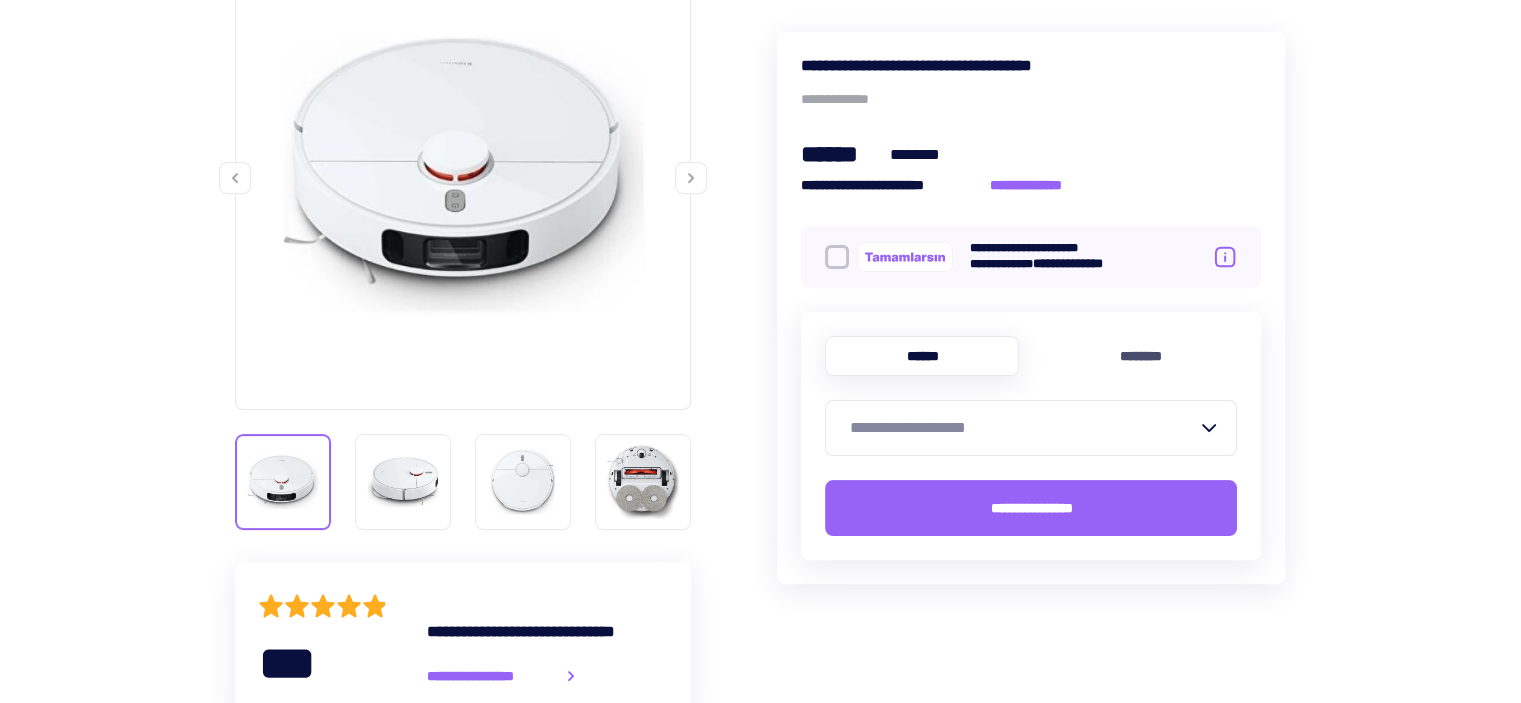 click 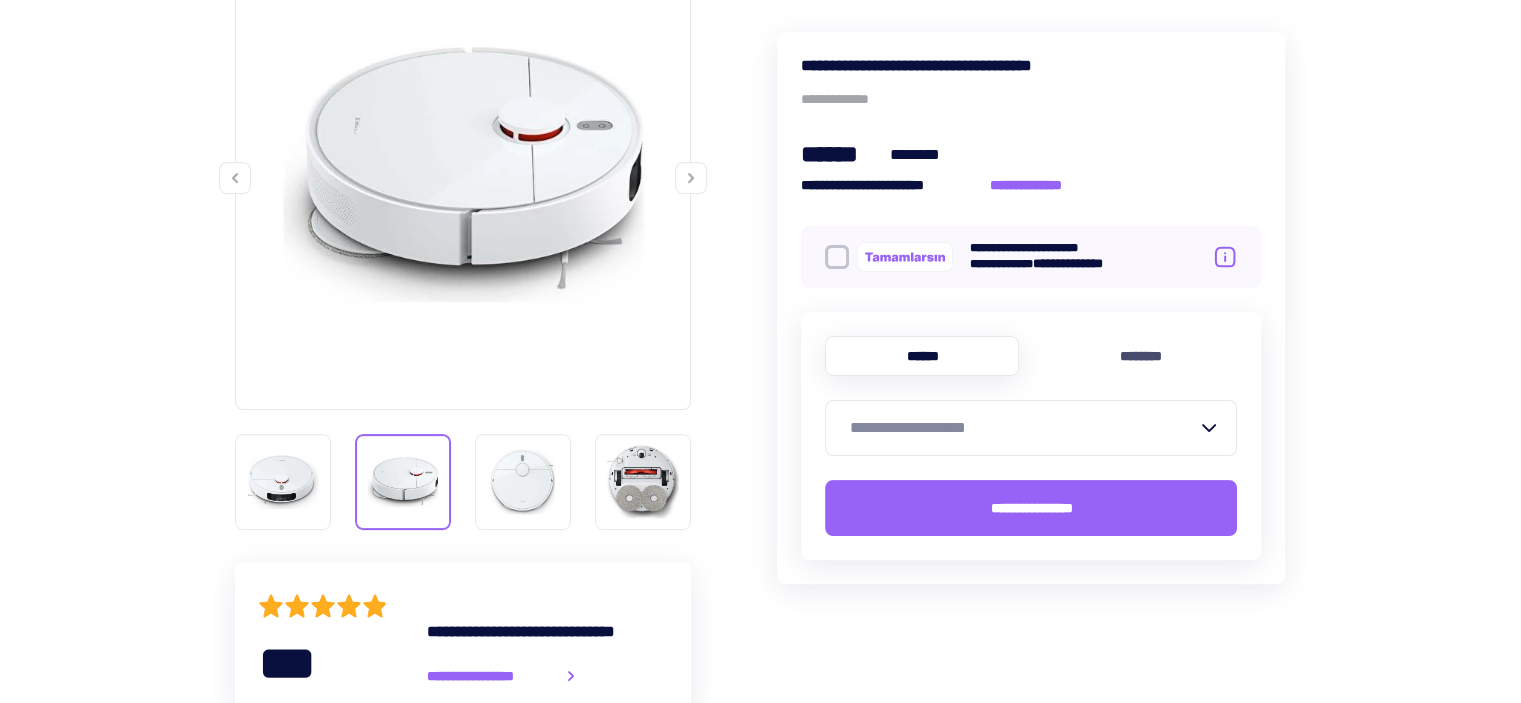 click 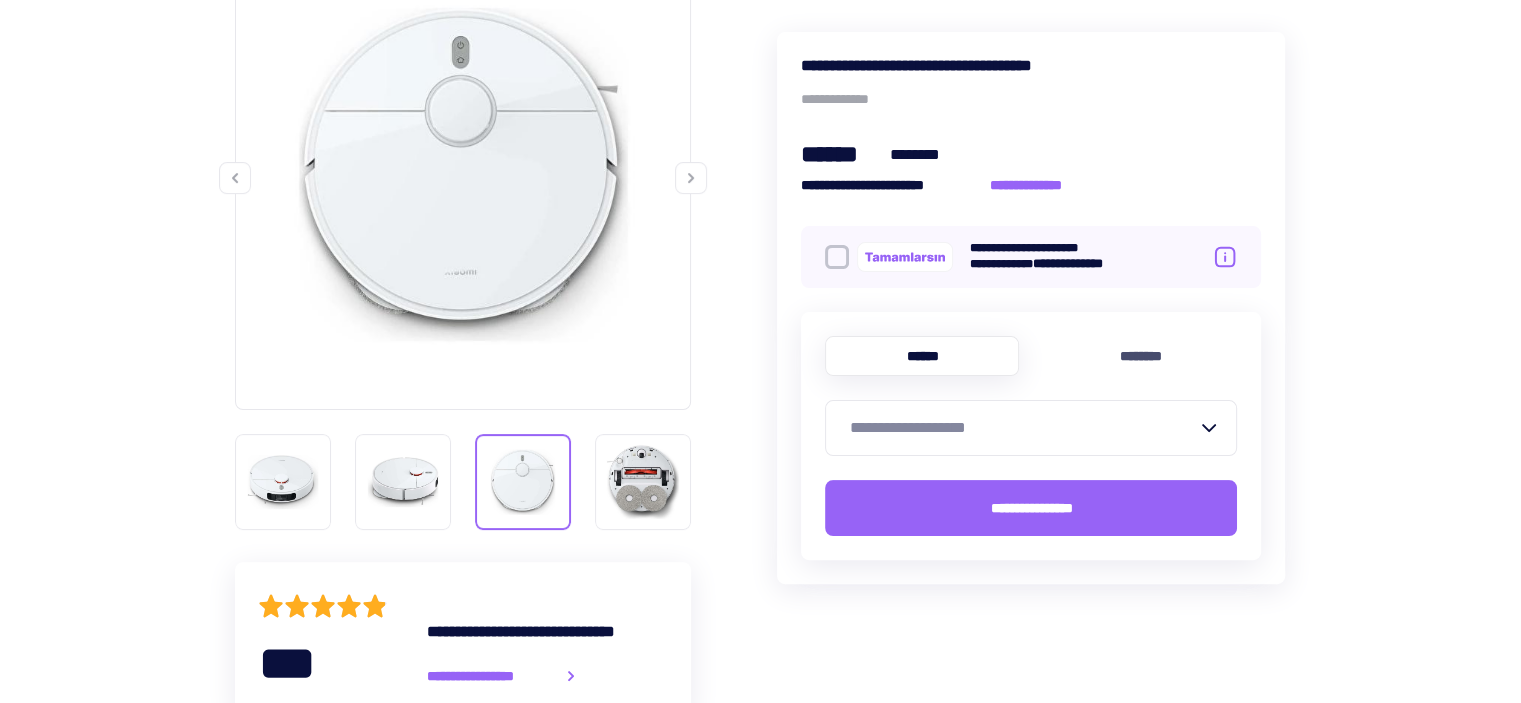 click 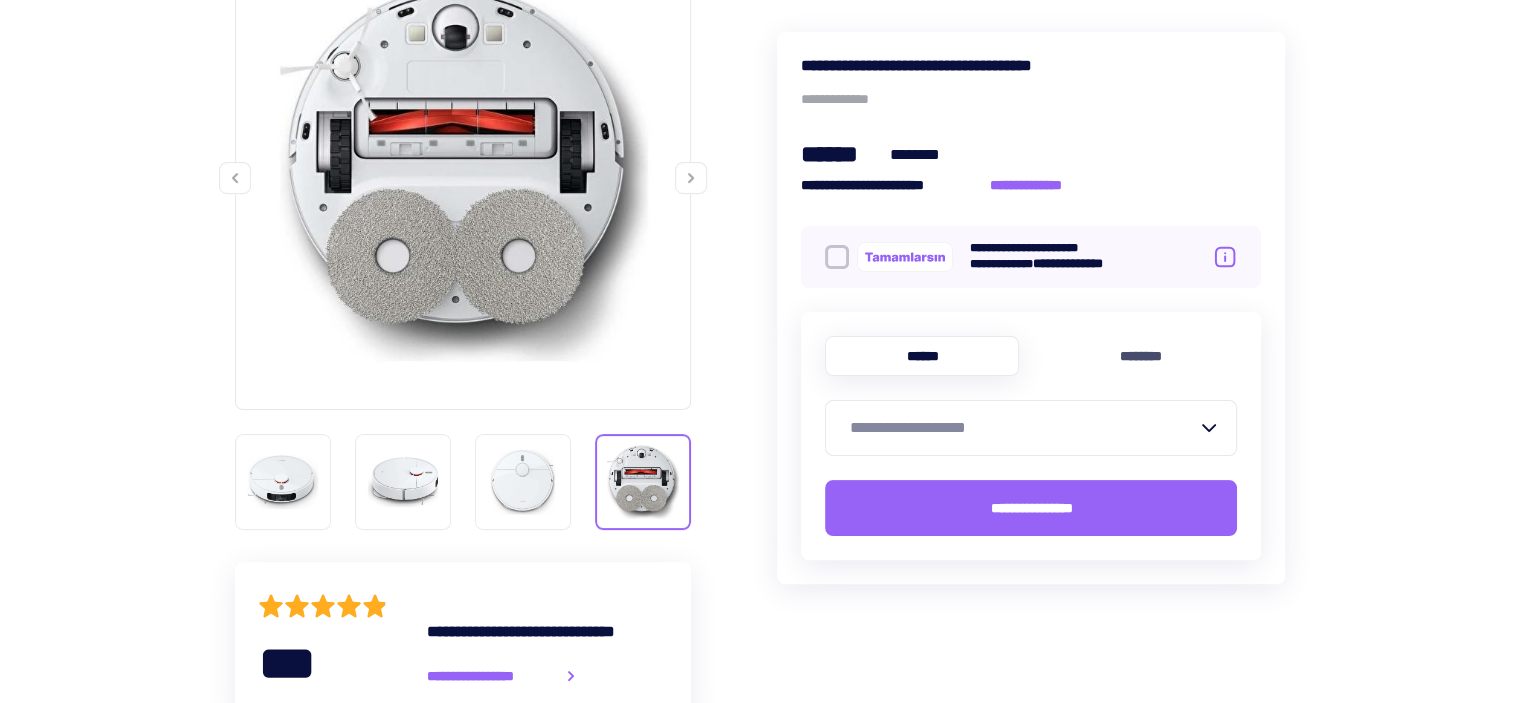 click 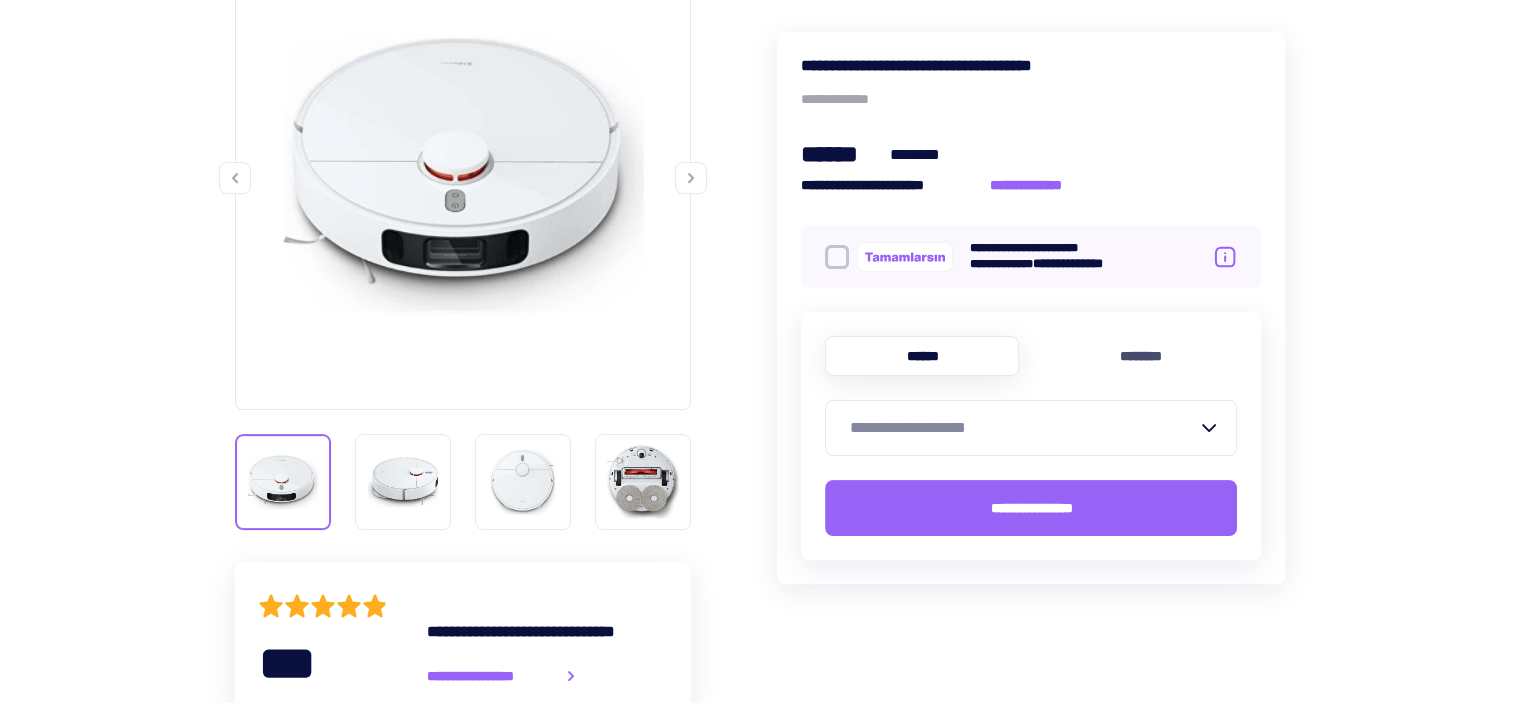 click 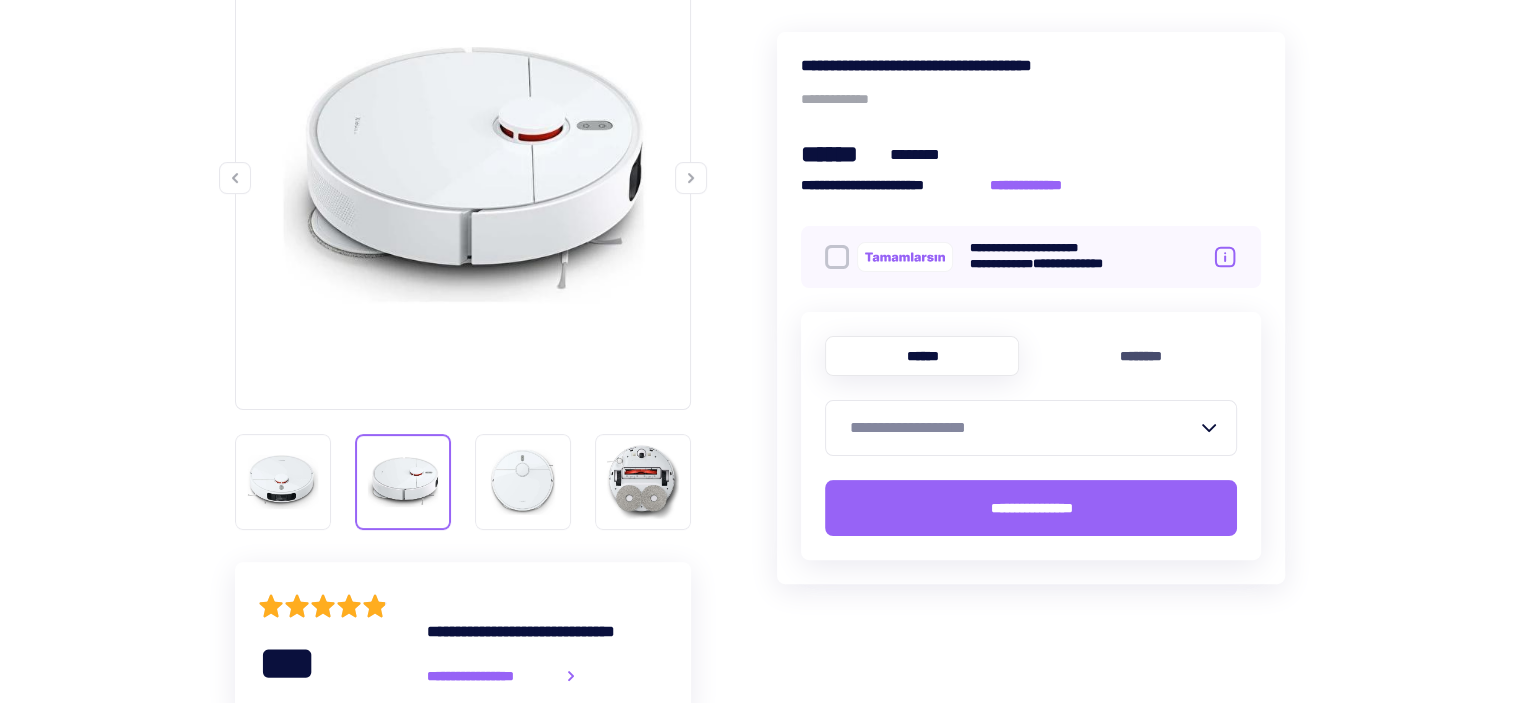 click 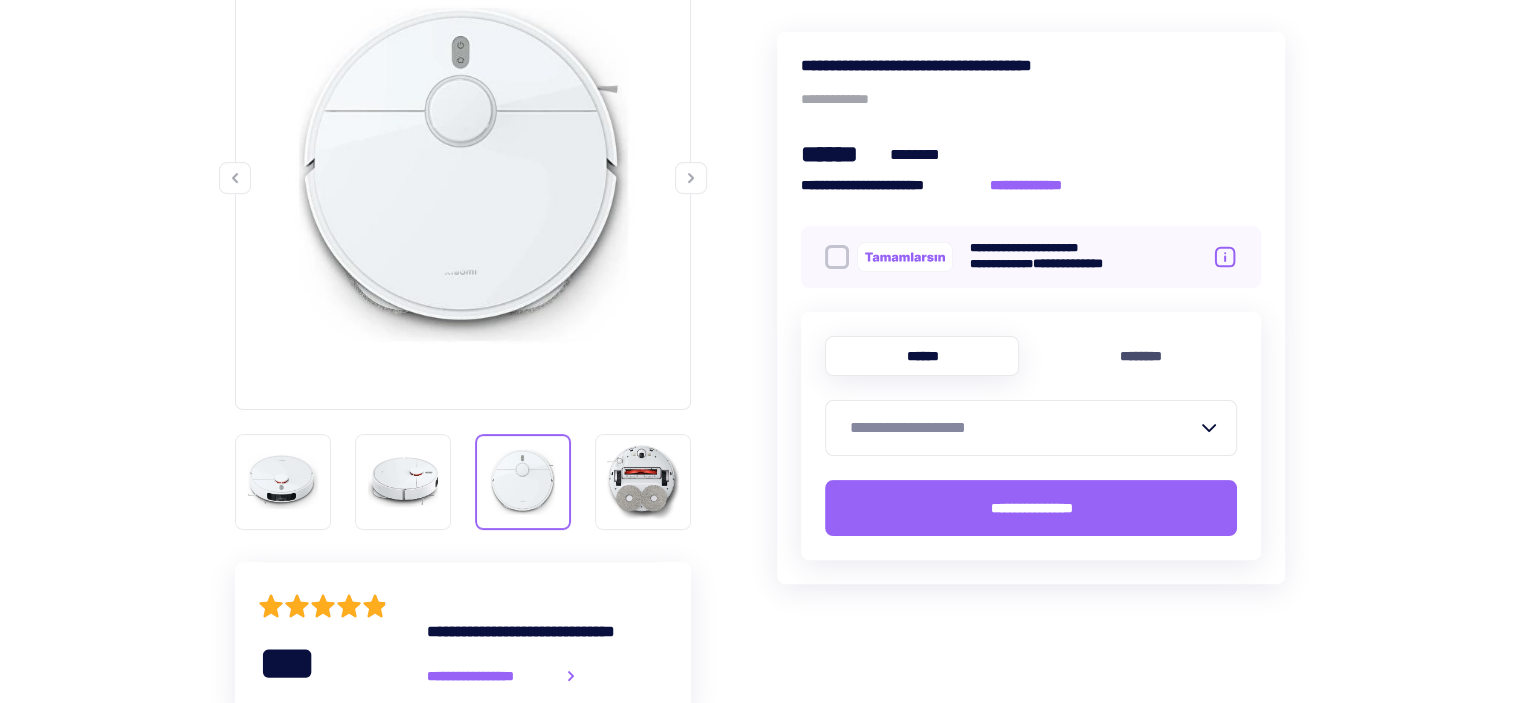 click 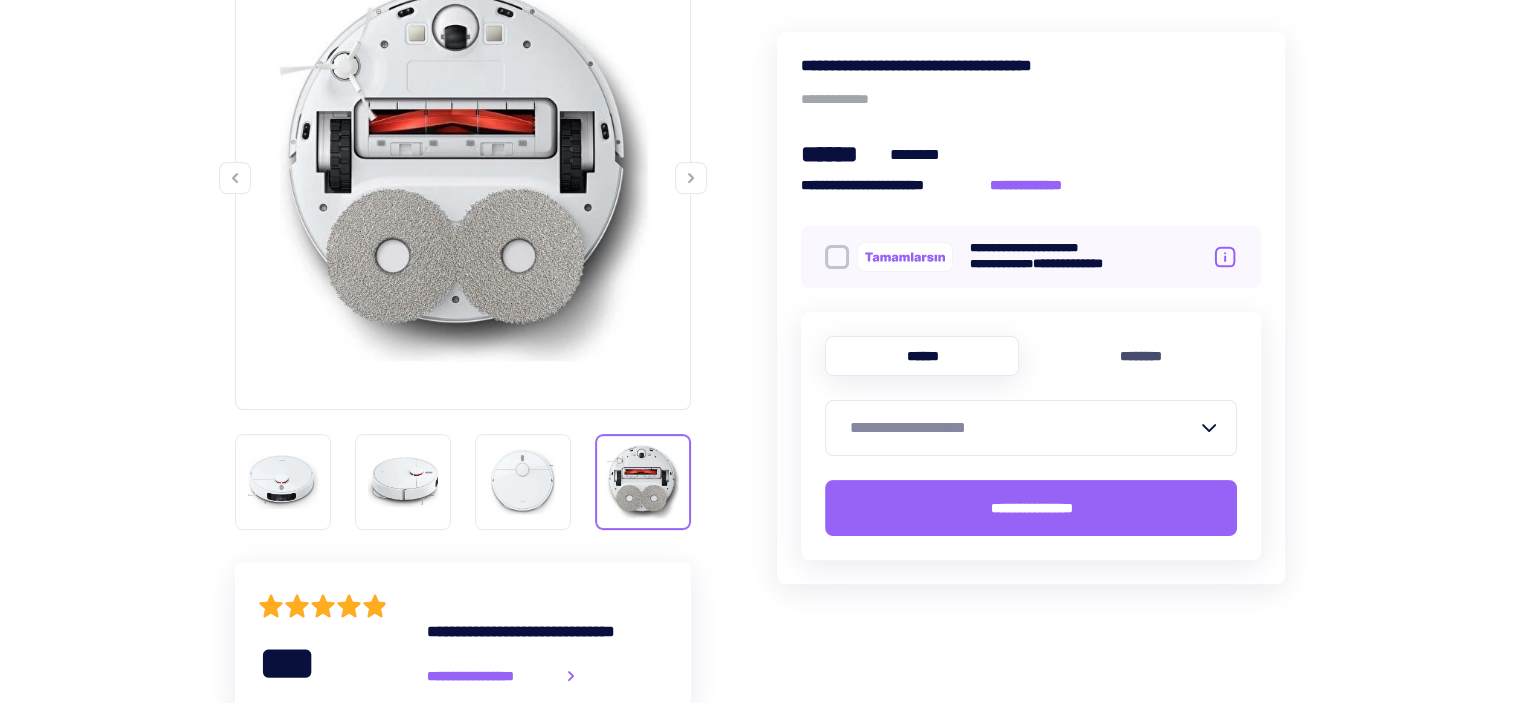 click 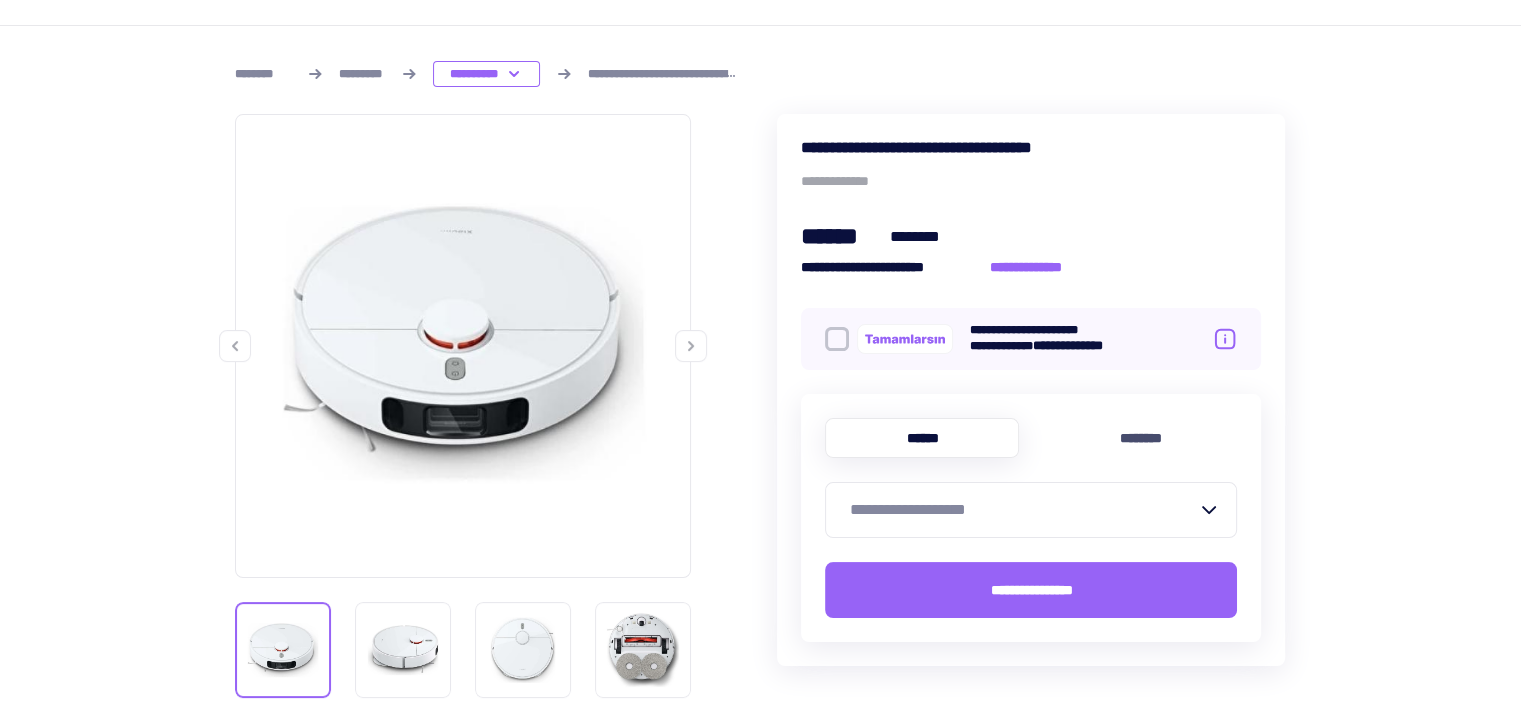 scroll, scrollTop: 0, scrollLeft: 0, axis: both 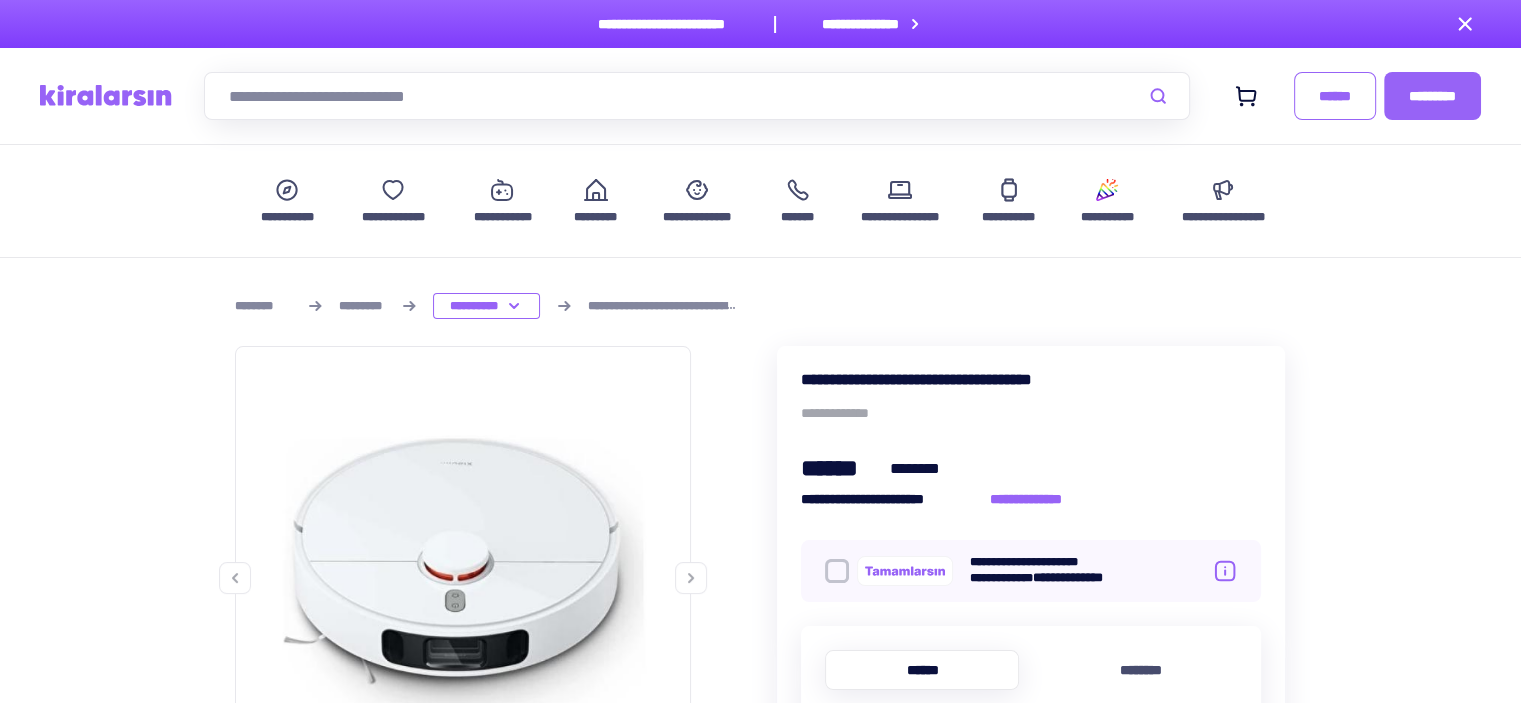 click on "**********" at bounding box center [663, 306] 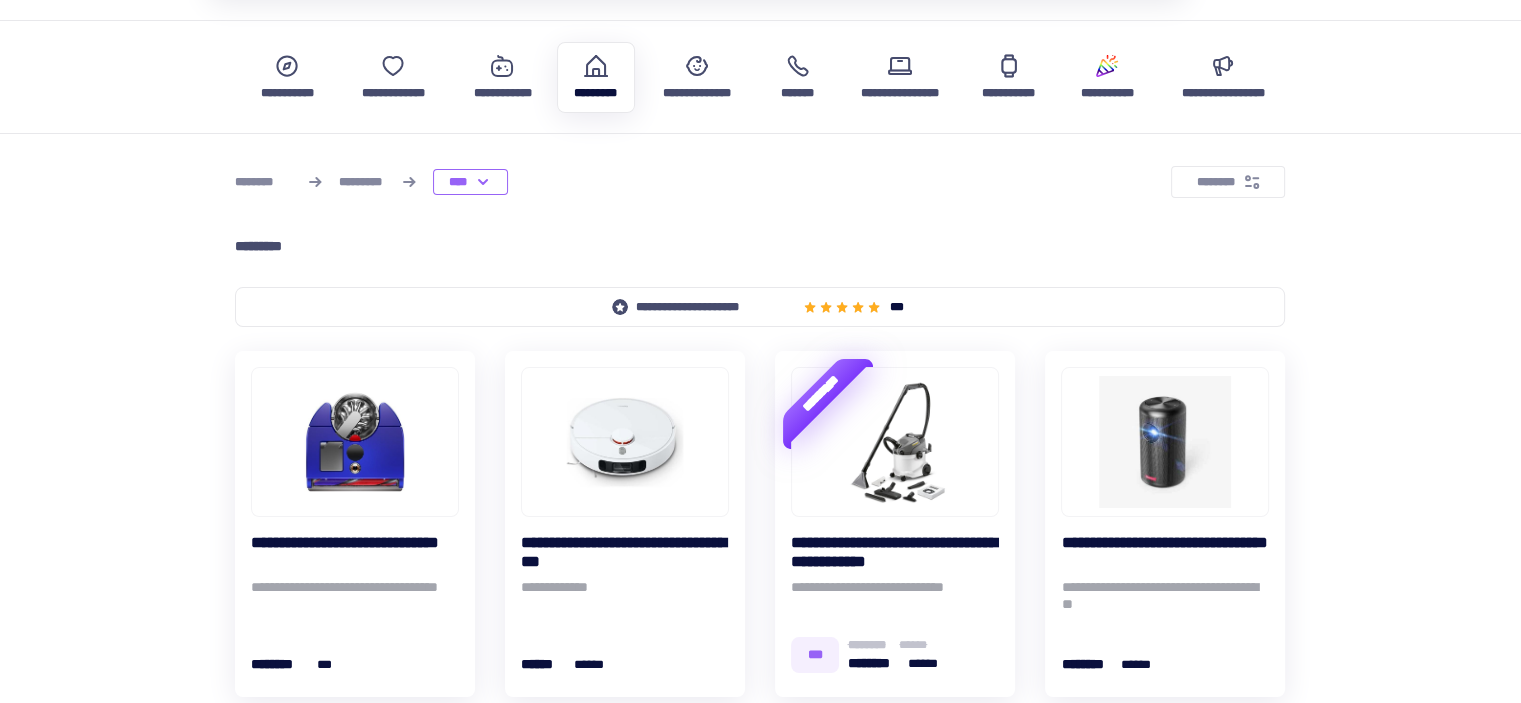 scroll, scrollTop: 100, scrollLeft: 0, axis: vertical 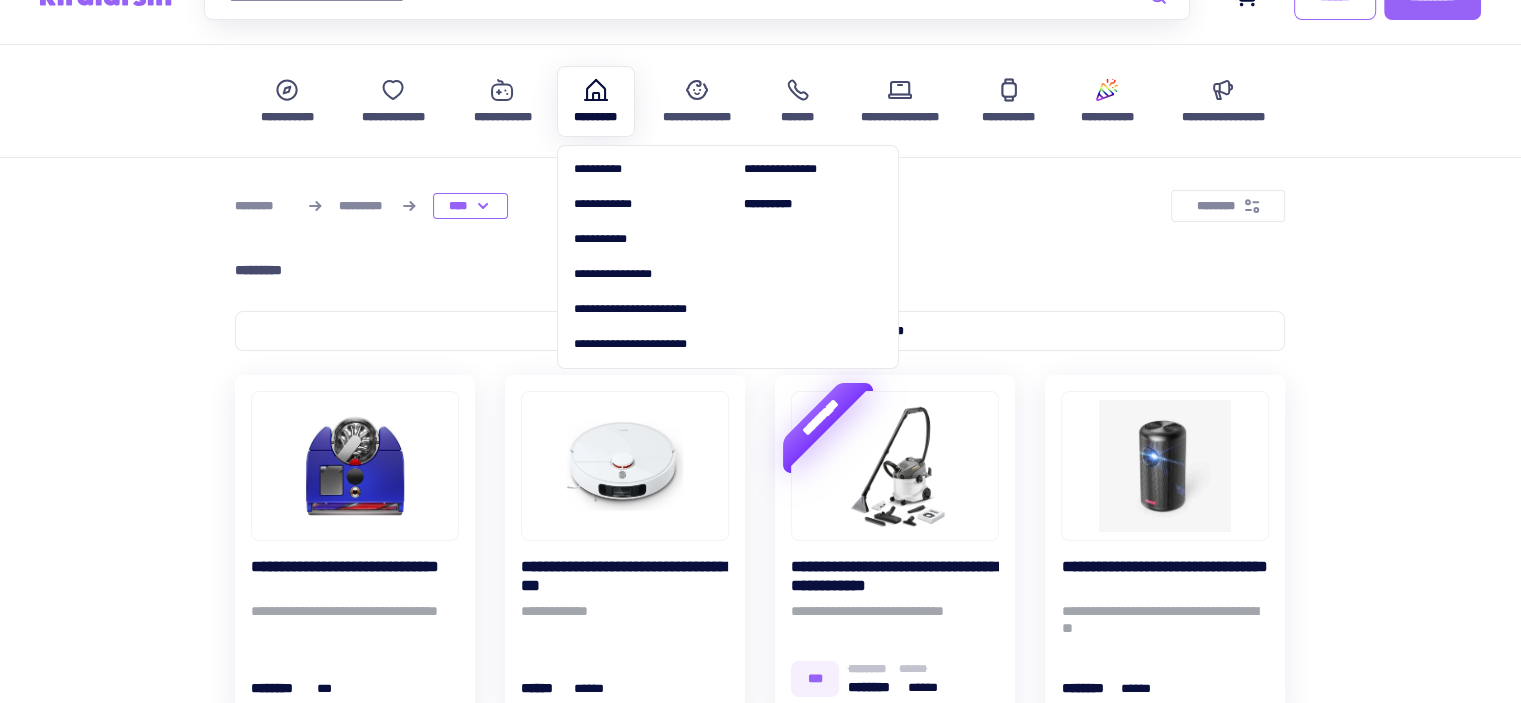 click on "*********" at bounding box center [595, 101] 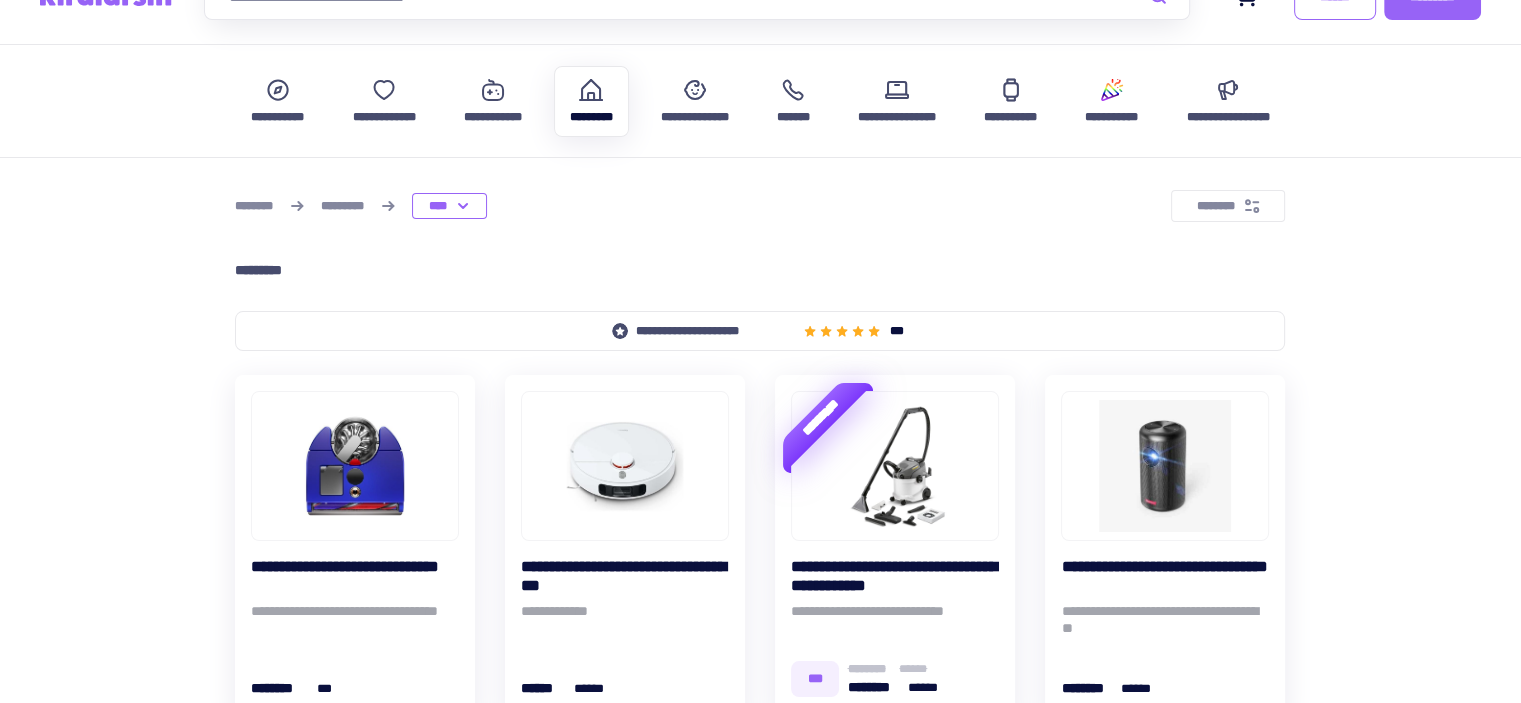 scroll, scrollTop: 0, scrollLeft: 0, axis: both 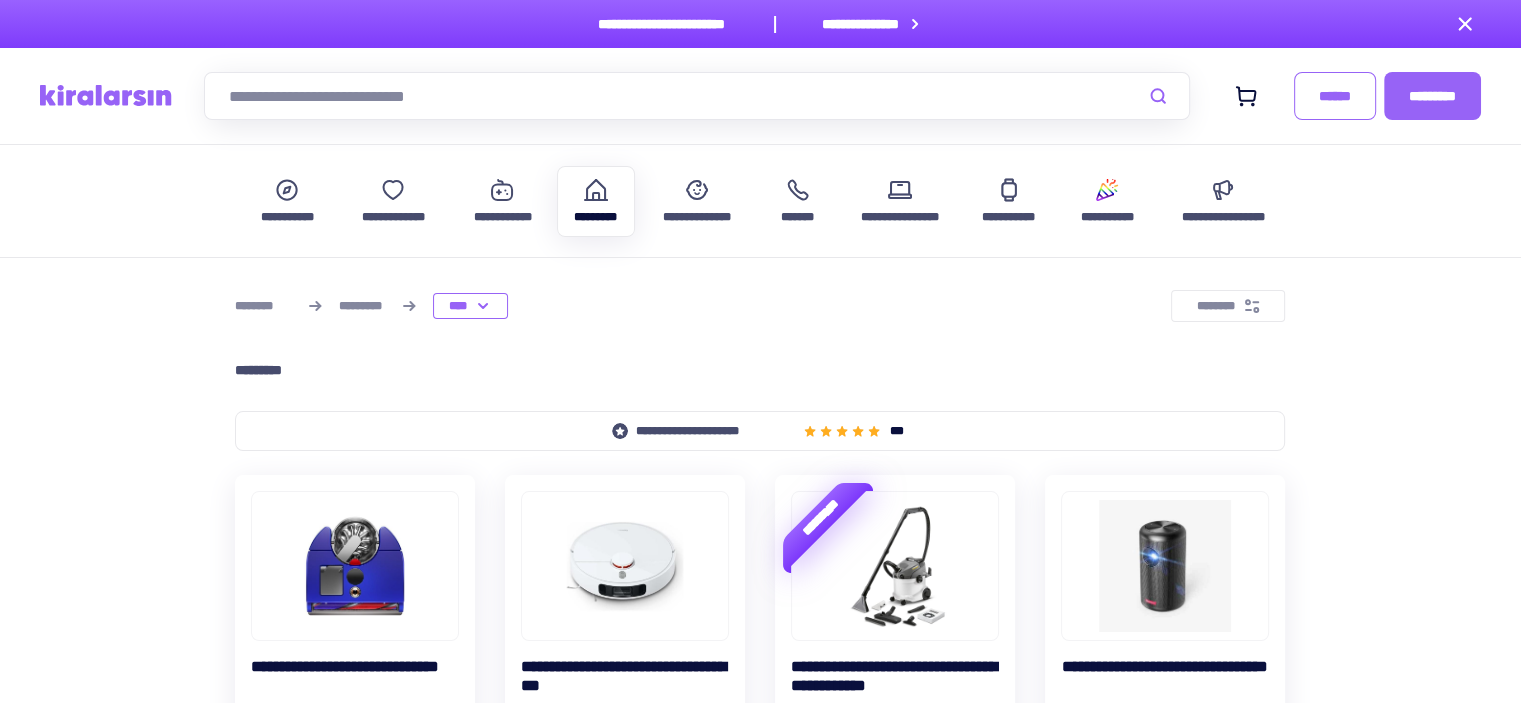 click on "*********" at bounding box center (595, 201) 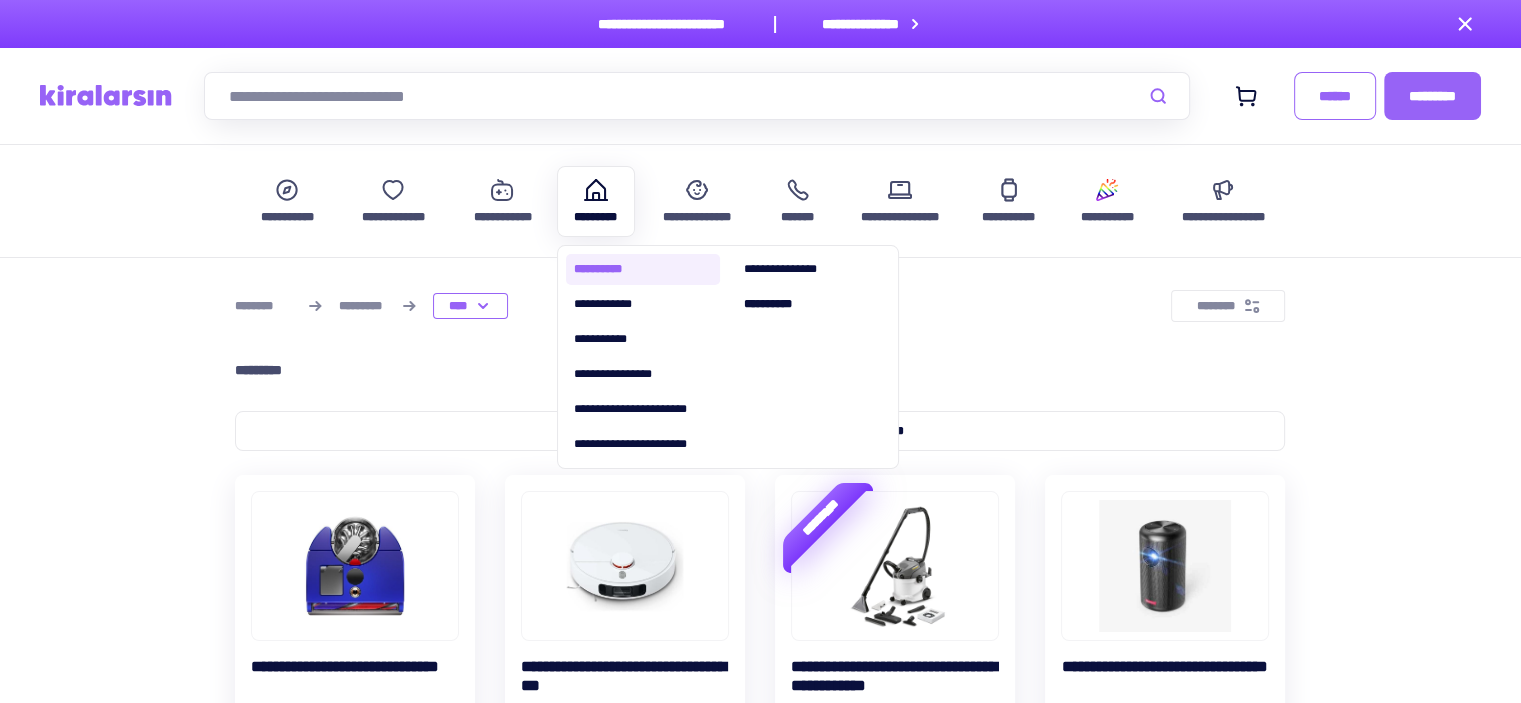 click on "**********" at bounding box center (643, 269) 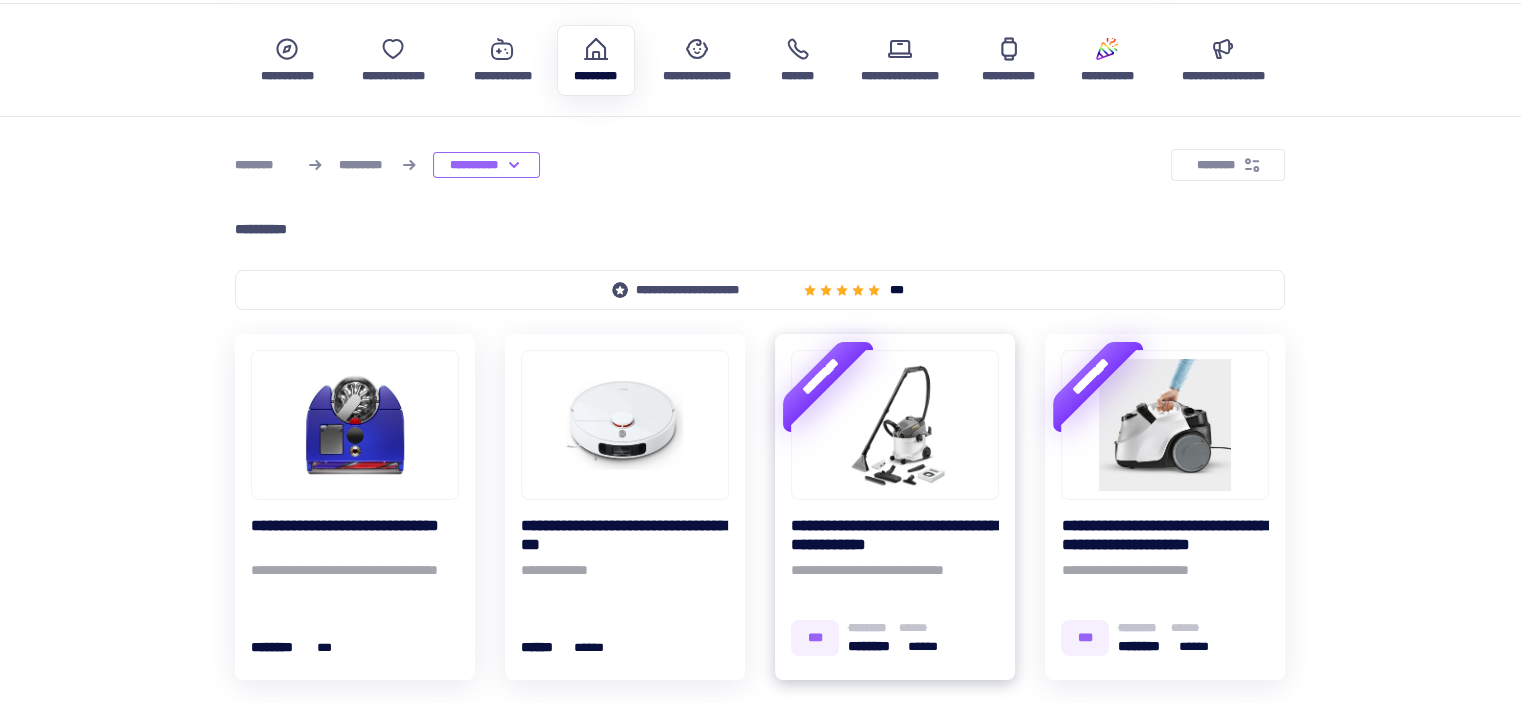 scroll, scrollTop: 200, scrollLeft: 0, axis: vertical 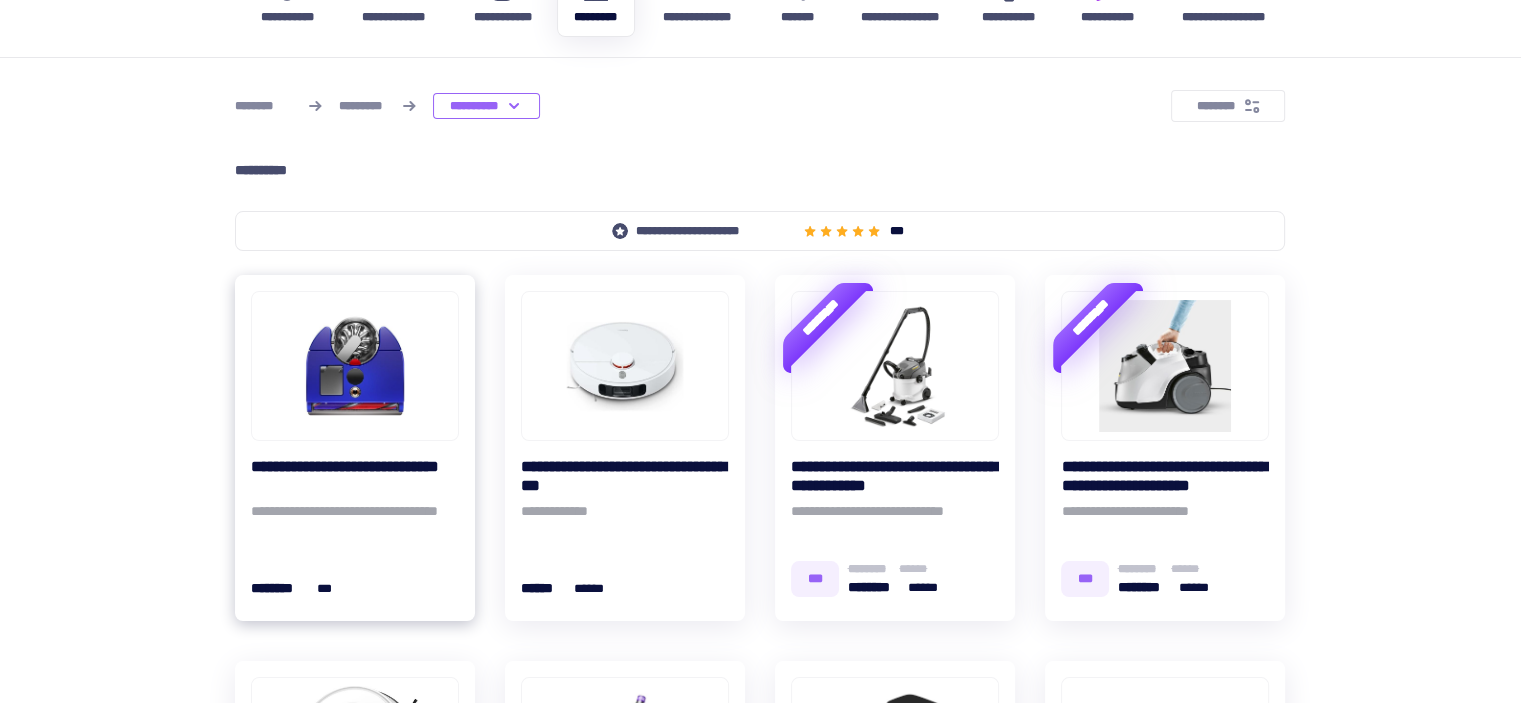 click on "**********" at bounding box center [355, 476] 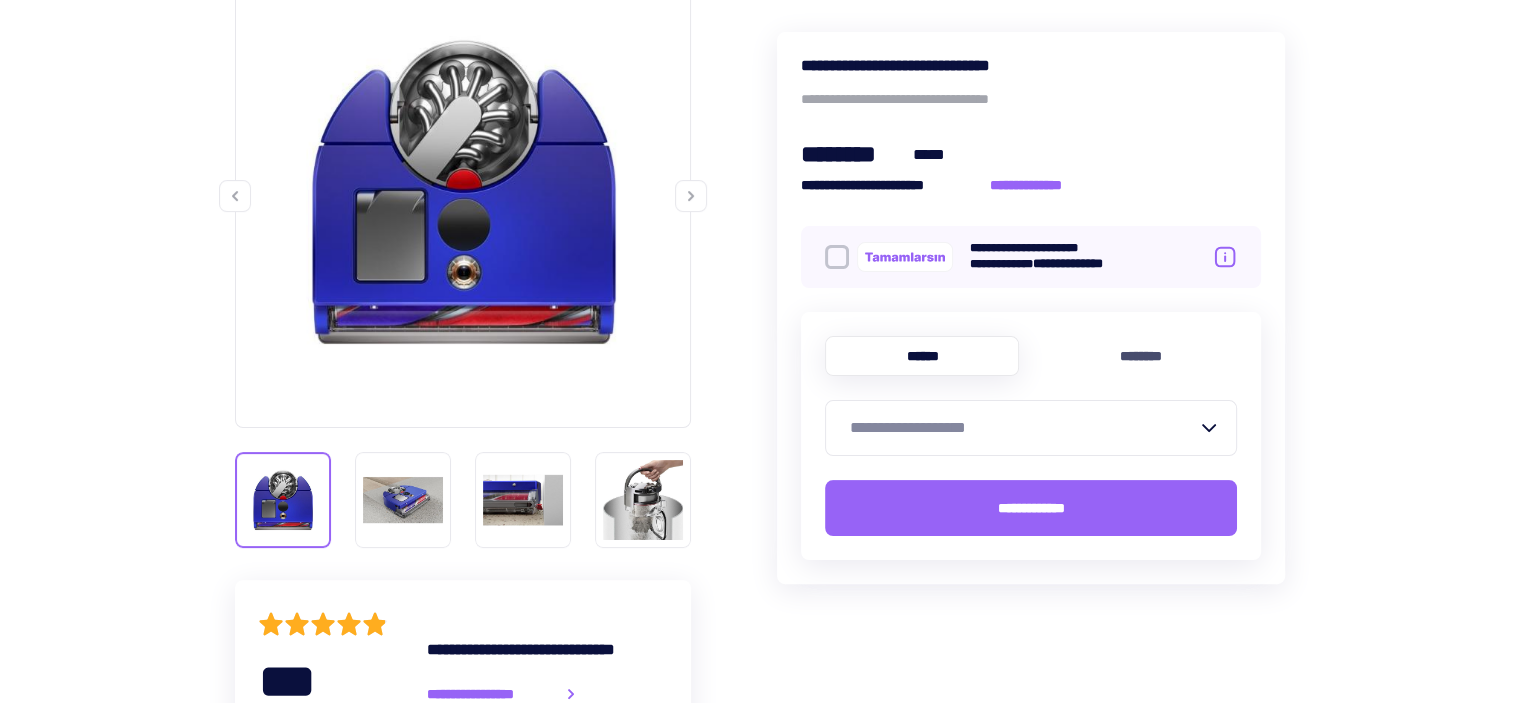 scroll, scrollTop: 400, scrollLeft: 0, axis: vertical 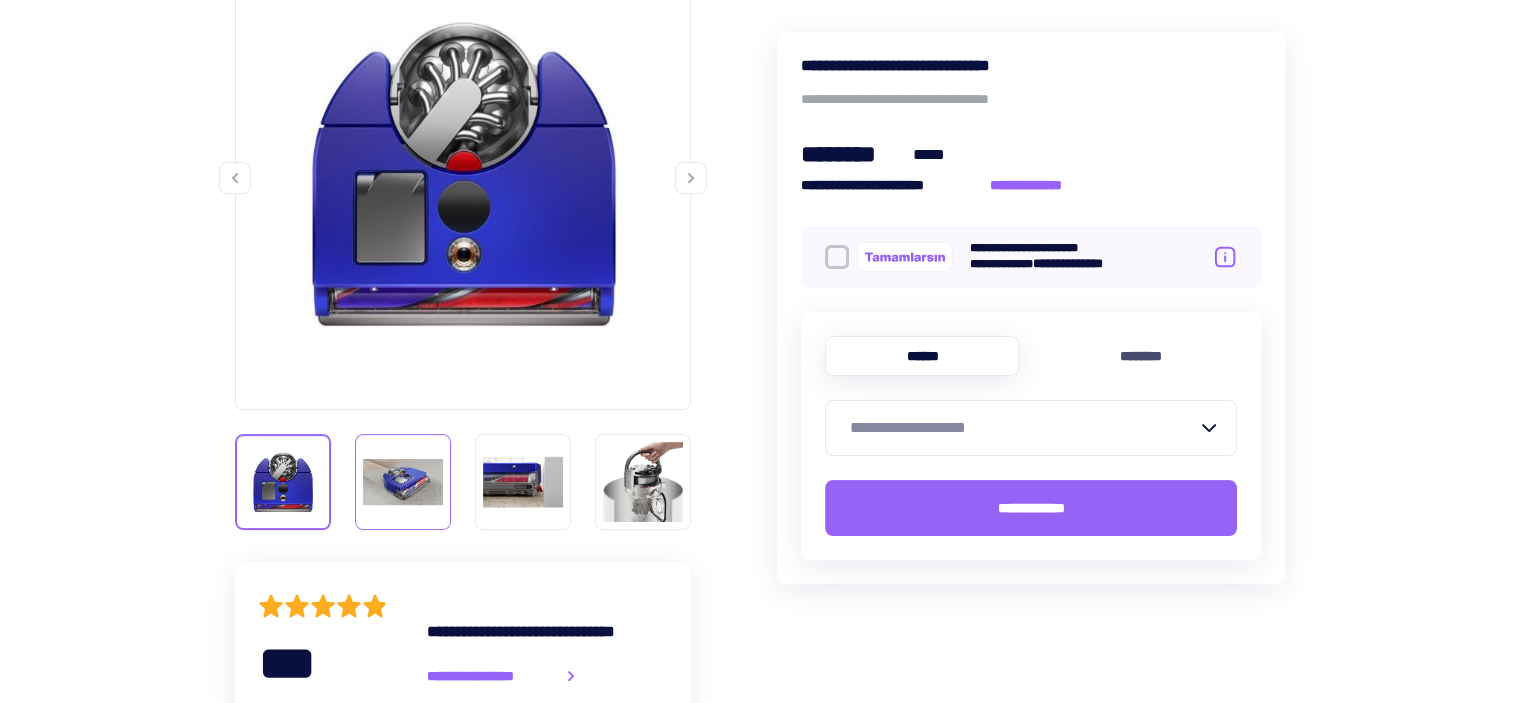 click at bounding box center [403, 482] 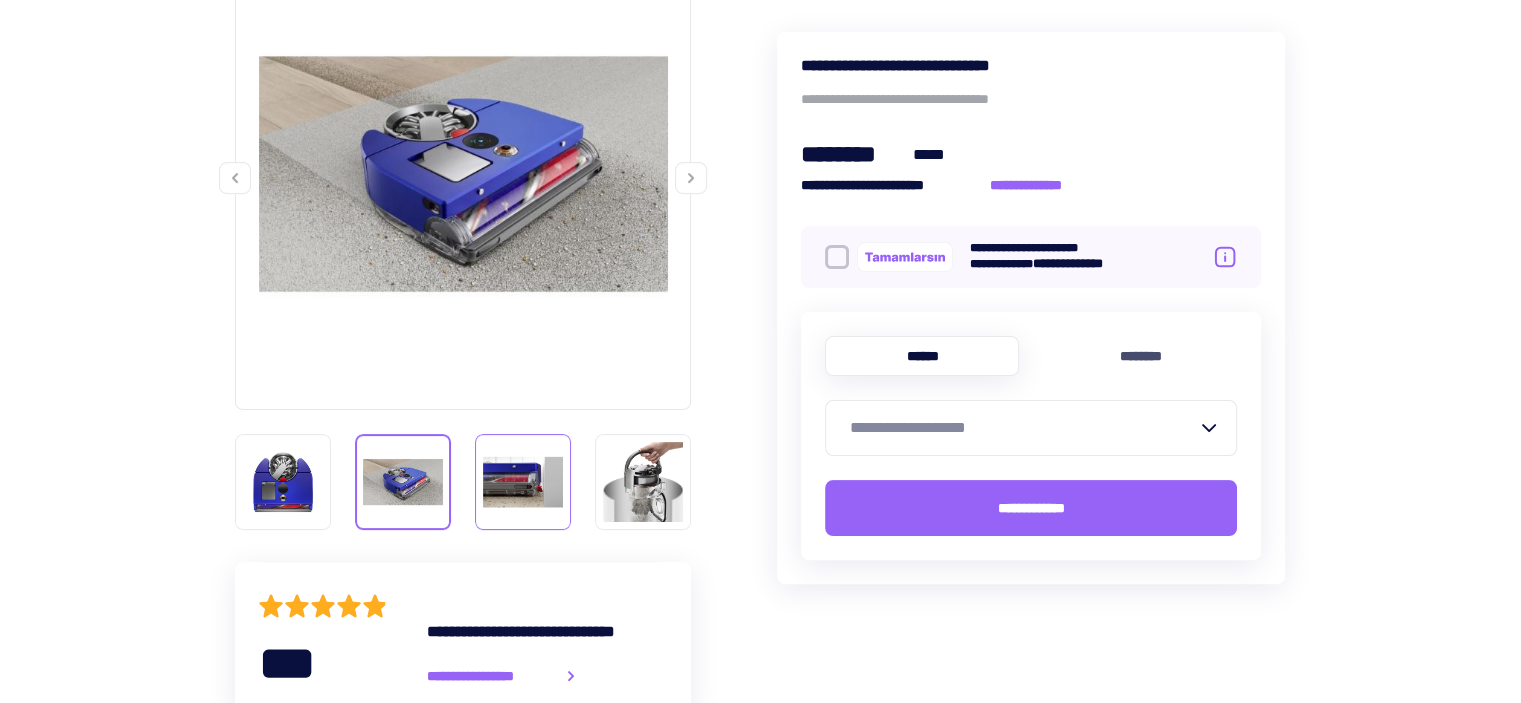 click at bounding box center (523, 482) 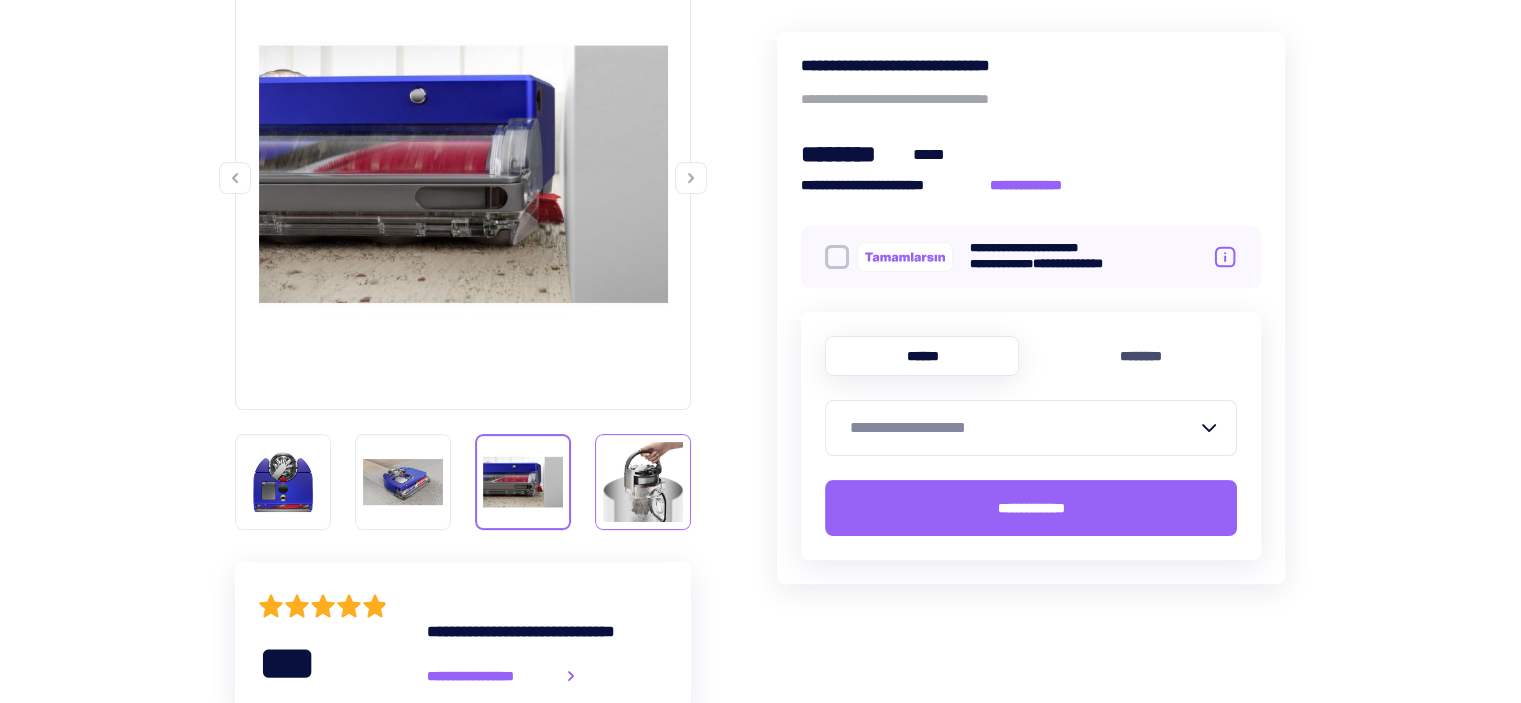 click at bounding box center [643, 482] 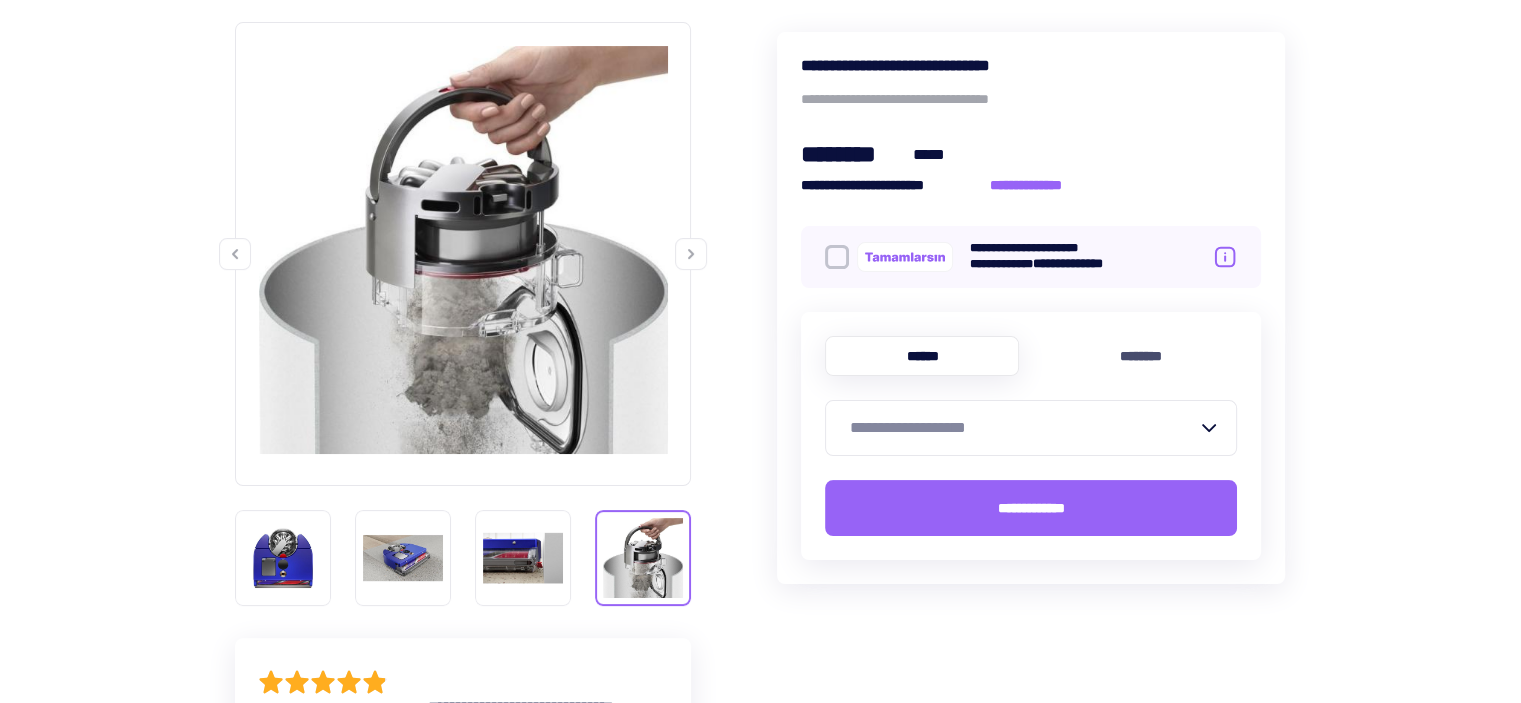 scroll, scrollTop: 400, scrollLeft: 0, axis: vertical 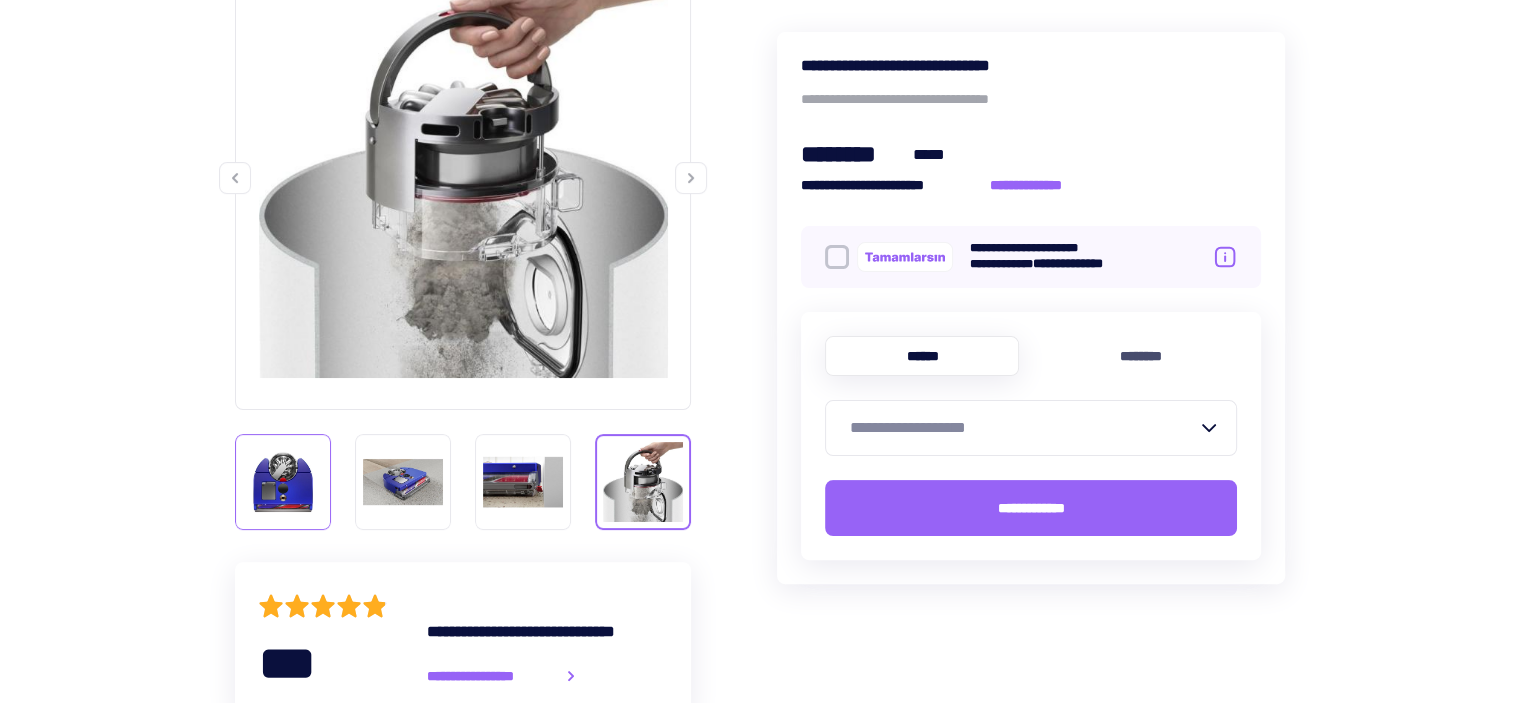 click at bounding box center (283, 482) 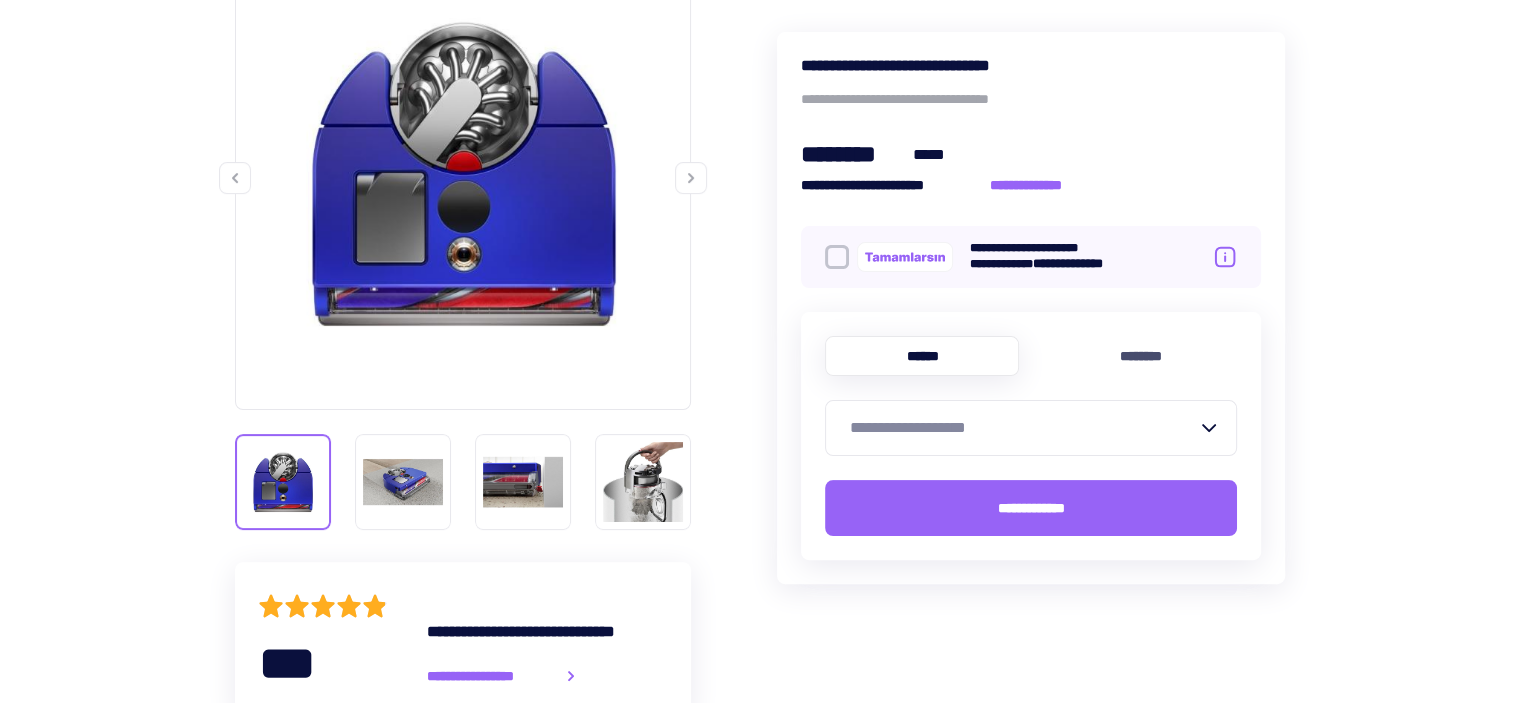 click on "[FIRST] [LAST] [STREET] [CITY] [STATE] [ZIP] [COUNTRY] [PHONE] [EMAIL] [CREDIT_CARD] [PASSPORT] [DRIVER_LICENSE] [SSN] [DOB] [AGE] [TIME] [LONG_STRING_OF_MASKED_DATA]" at bounding box center (760, 1061) 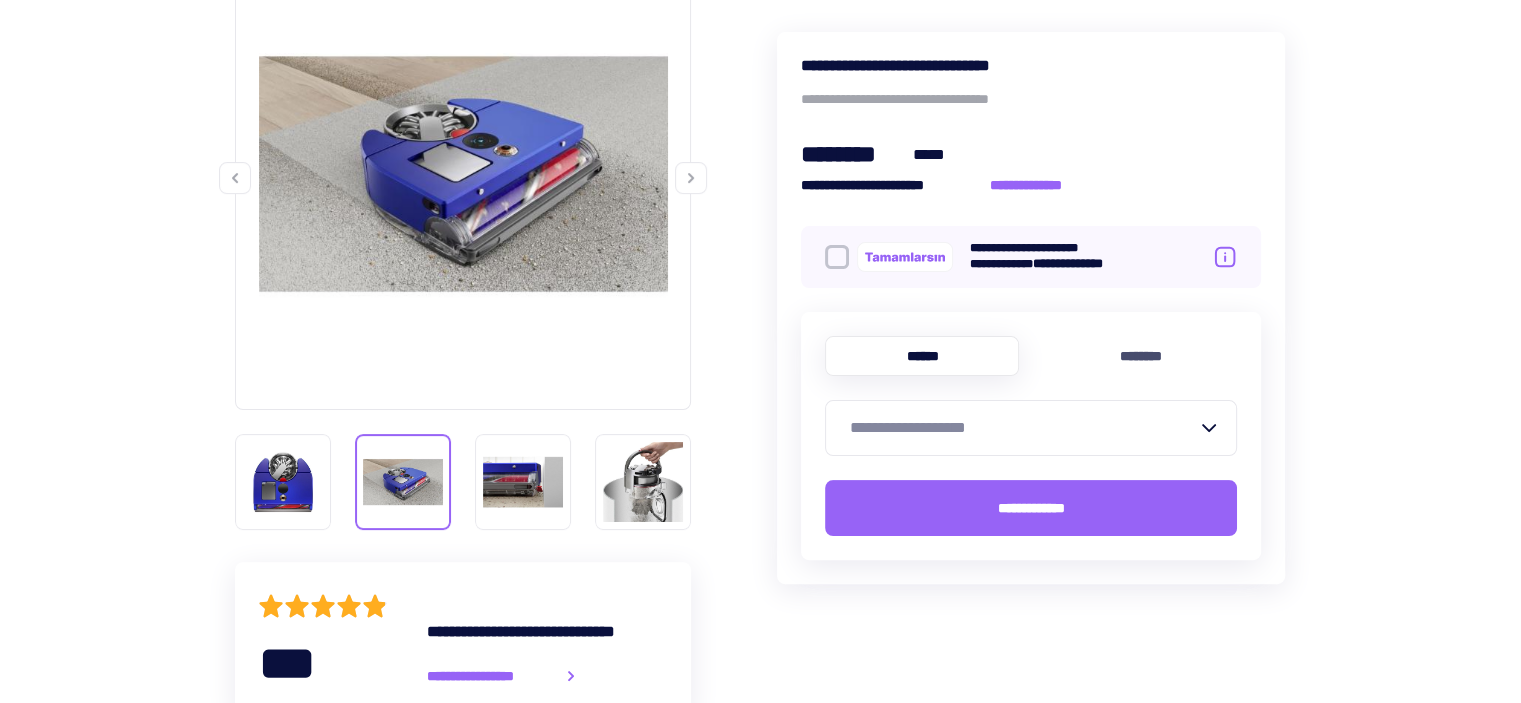 click 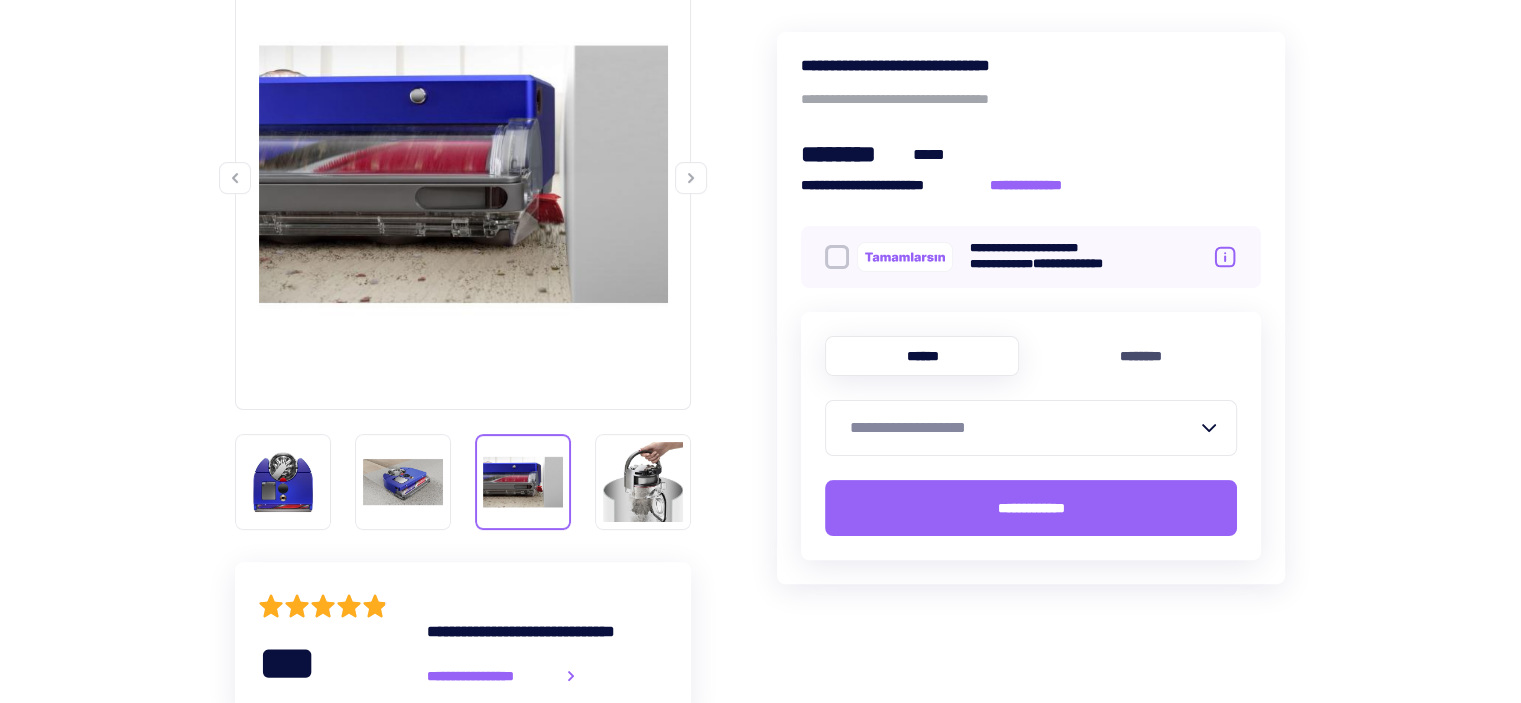 click 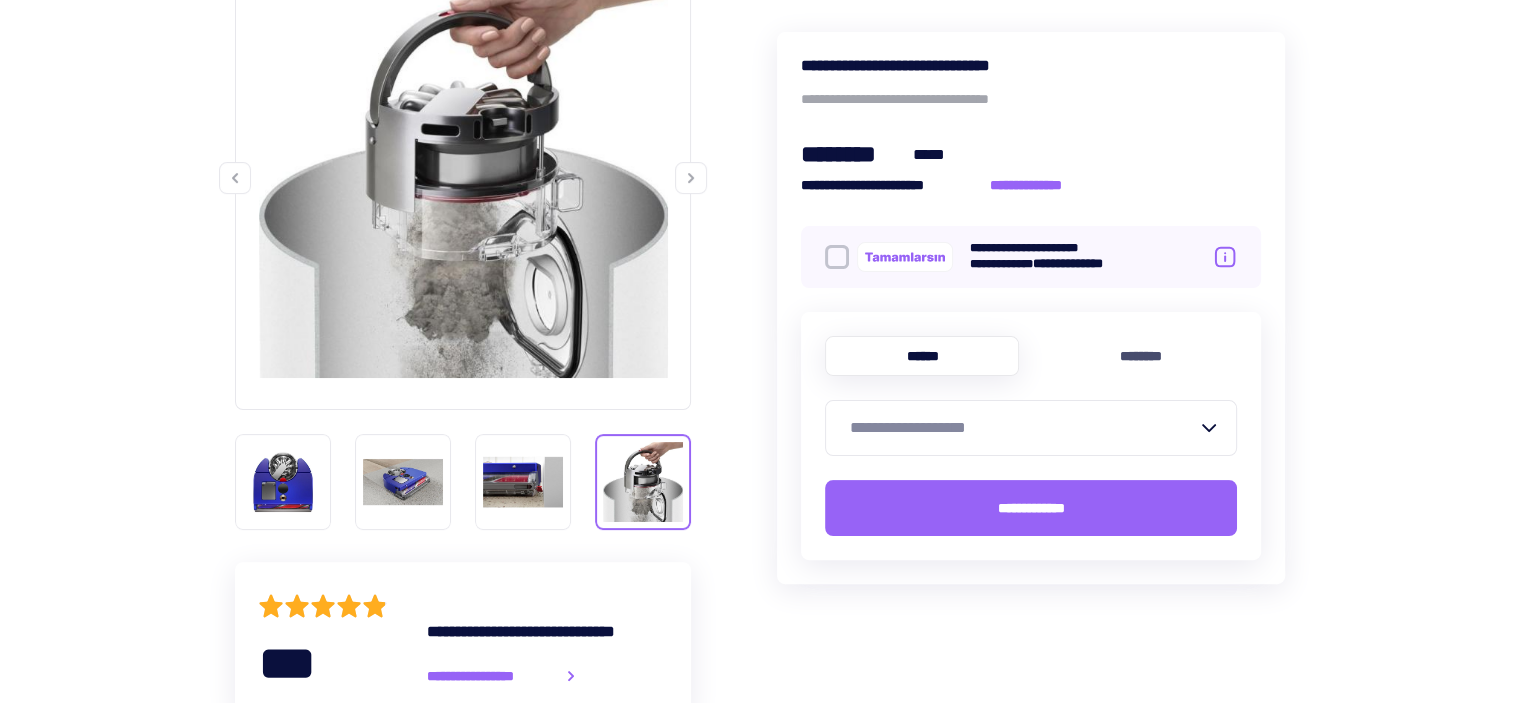 click 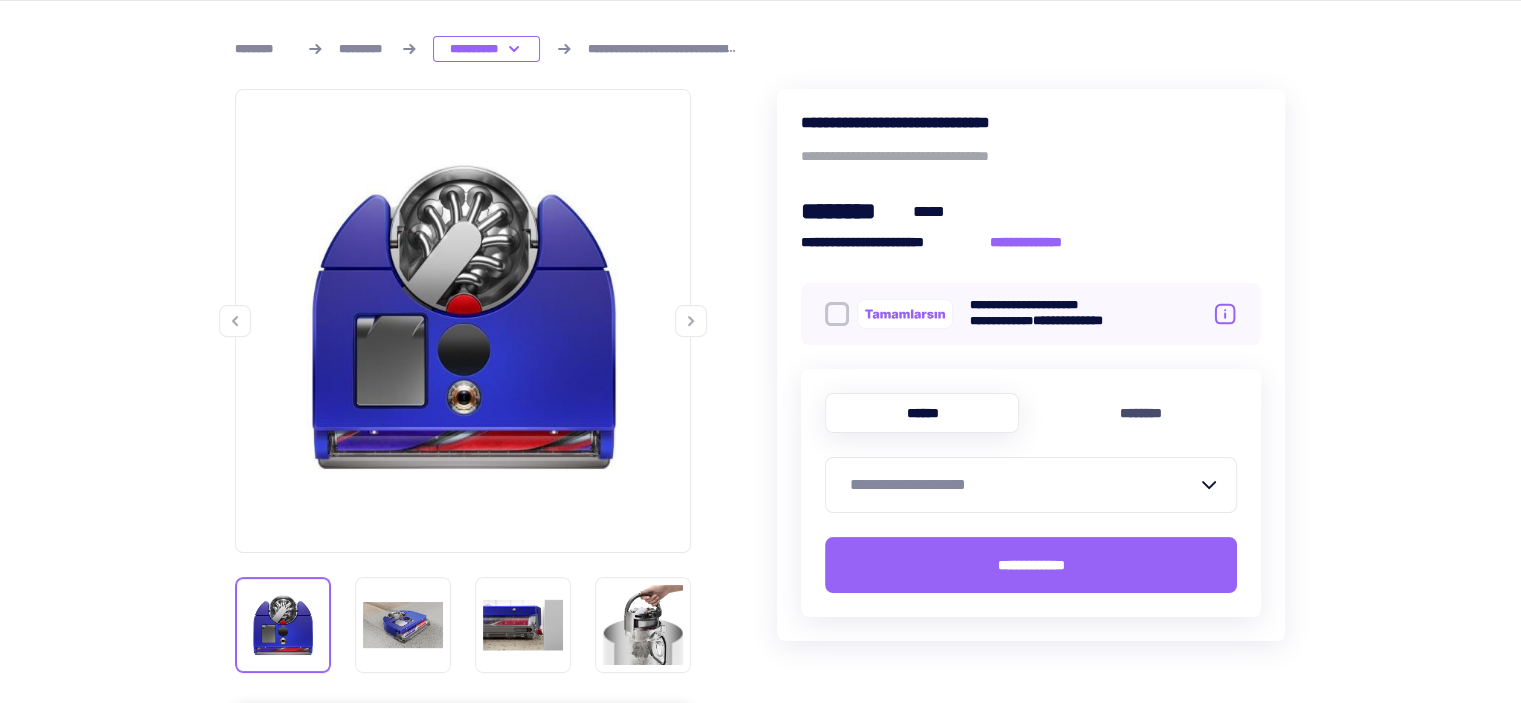 scroll, scrollTop: 200, scrollLeft: 0, axis: vertical 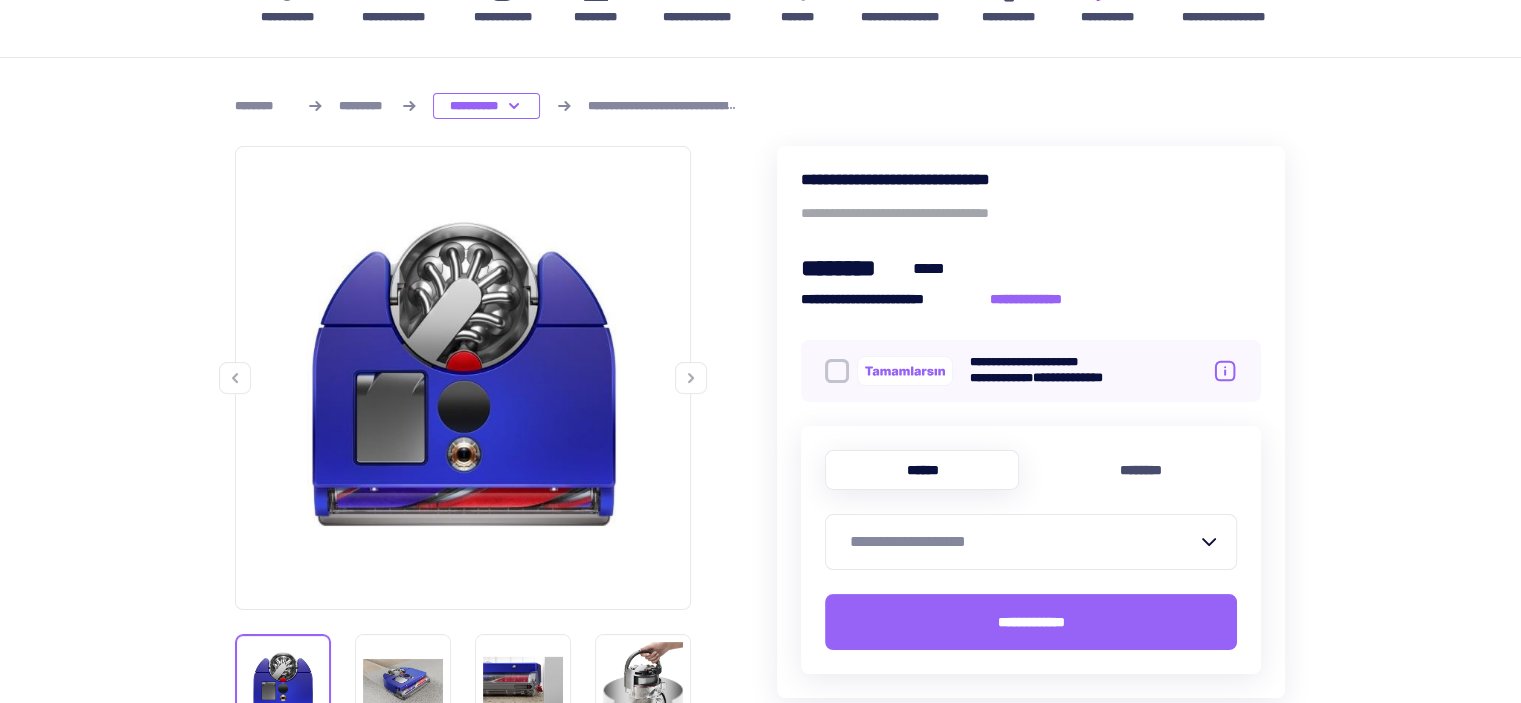 click at bounding box center [691, 378] 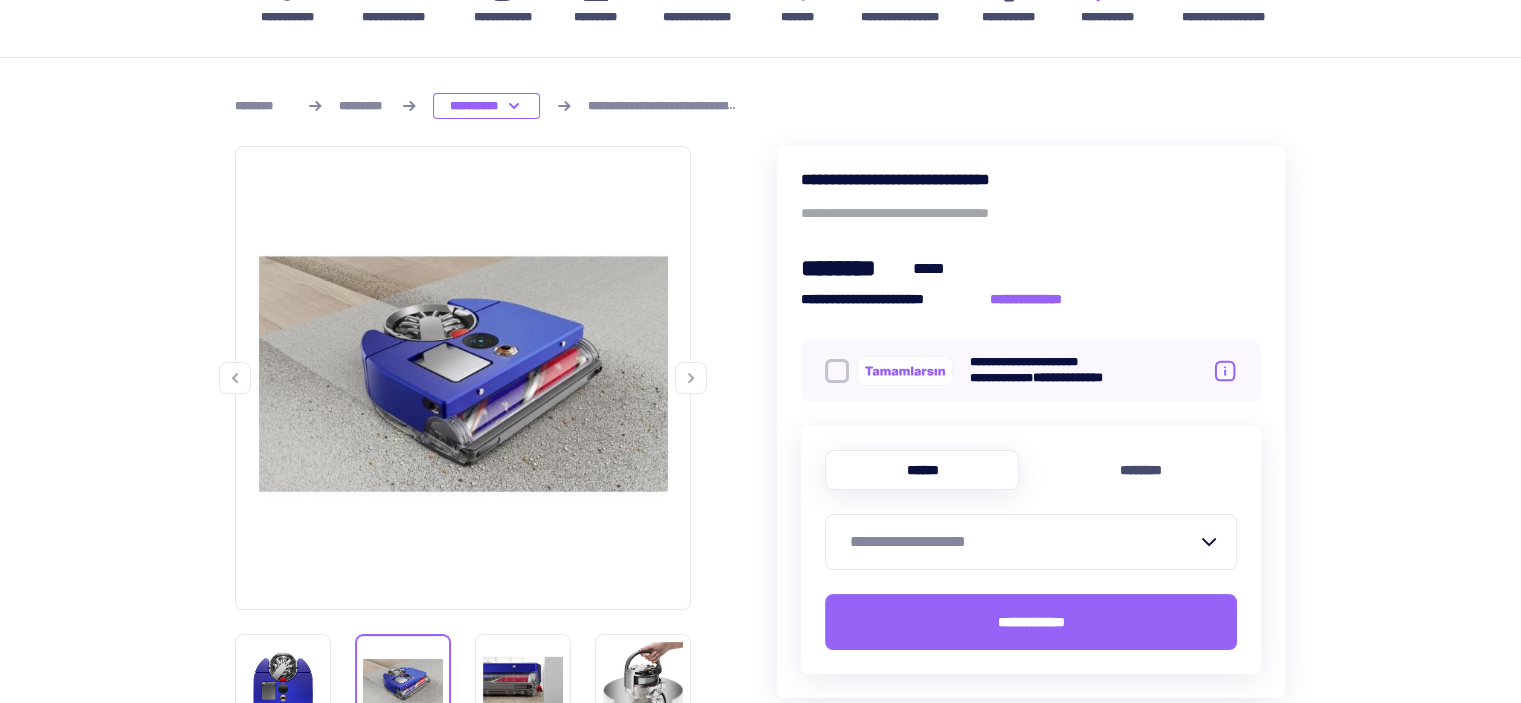 click at bounding box center [691, 378] 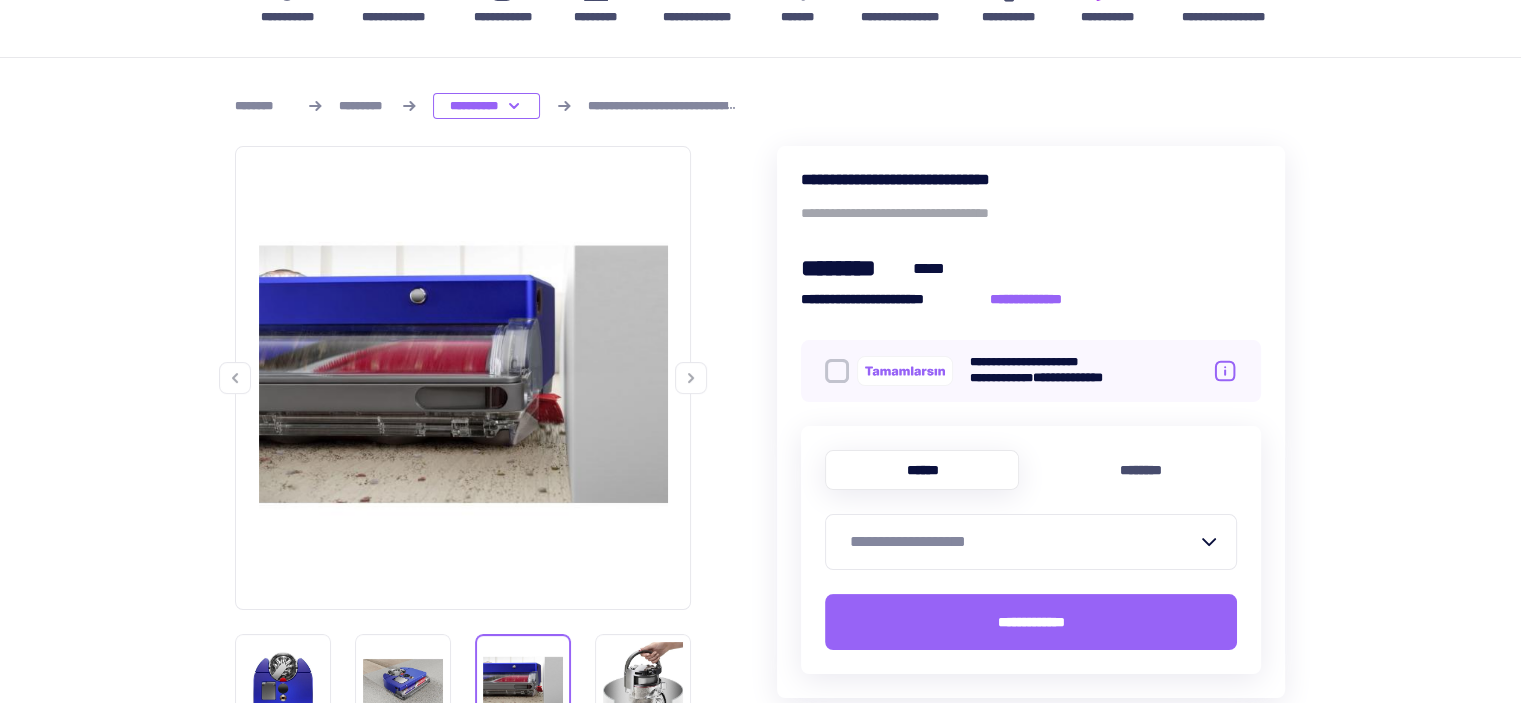 click at bounding box center [691, 378] 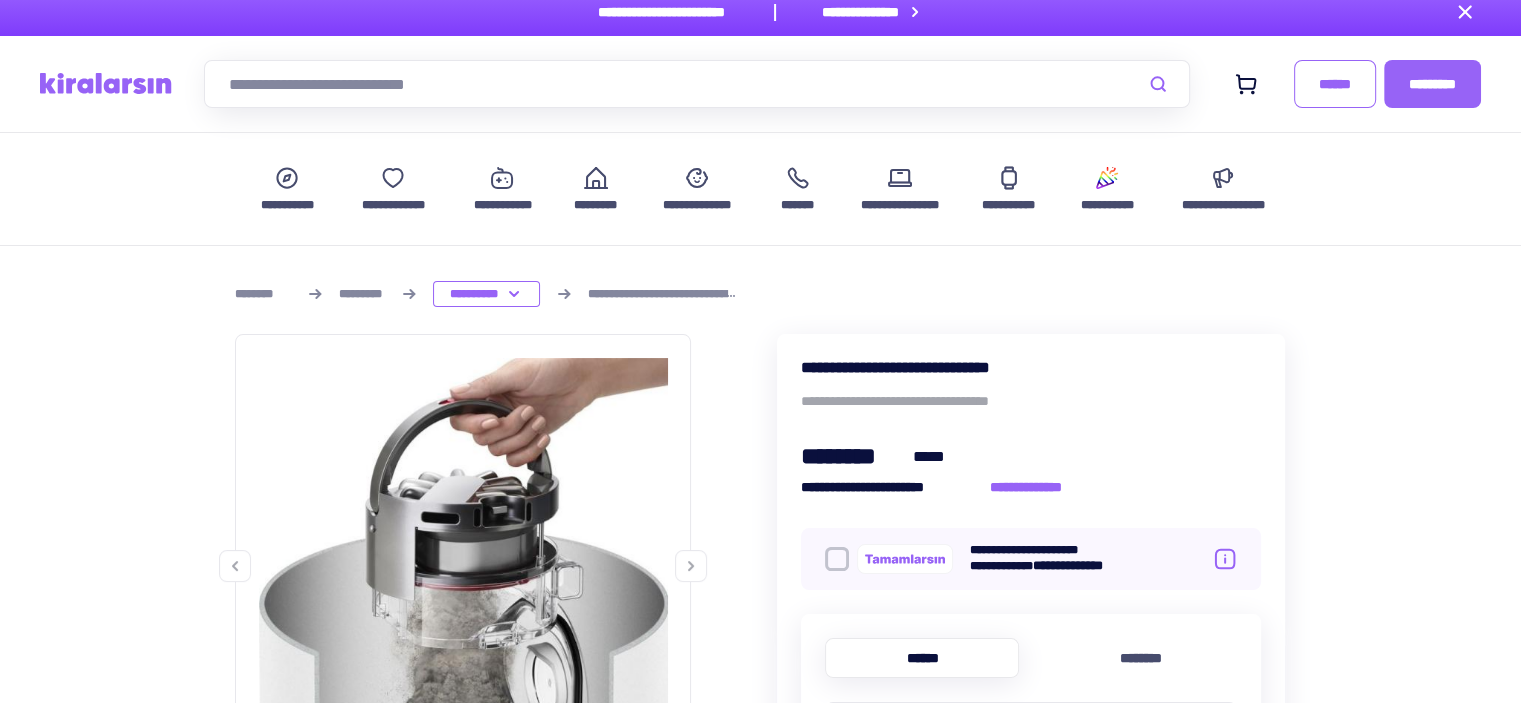 scroll, scrollTop: 0, scrollLeft: 0, axis: both 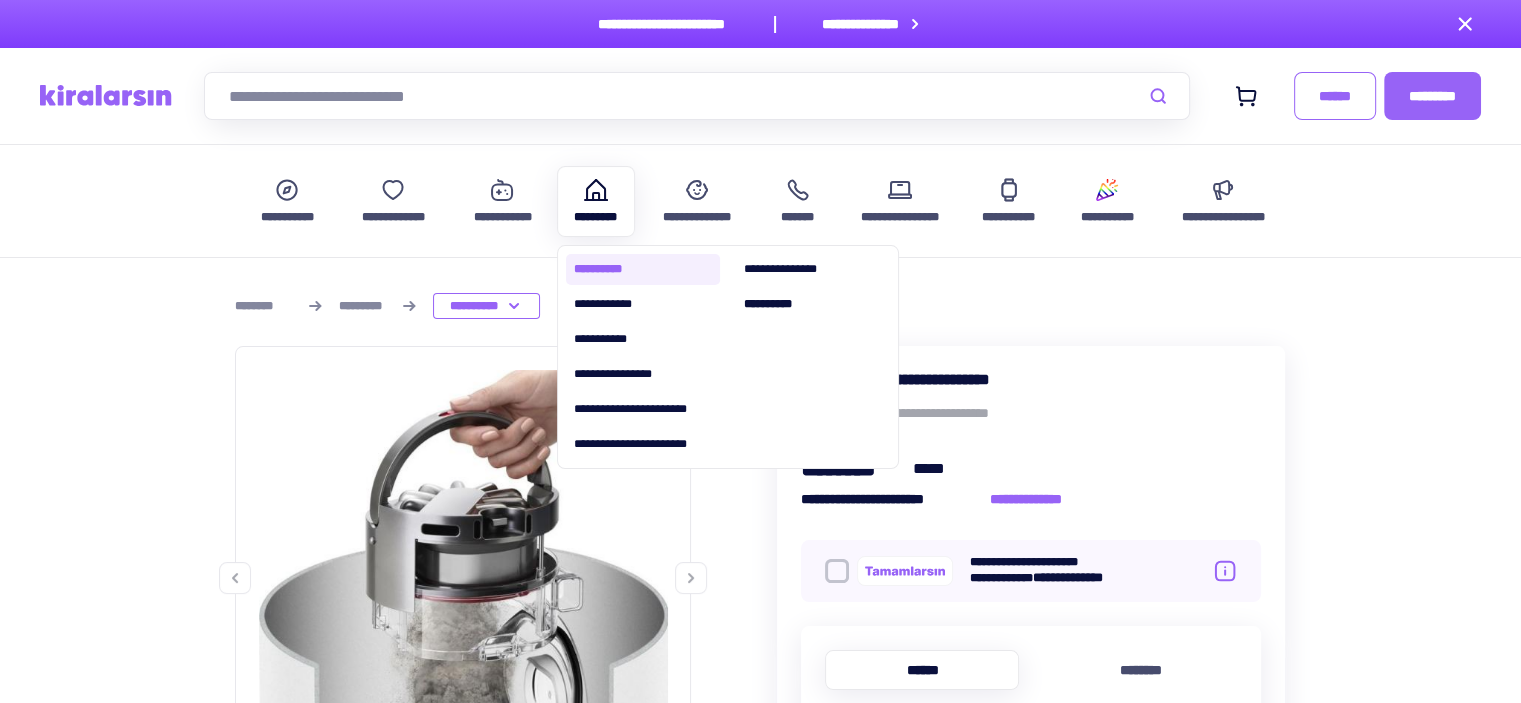 click on "**********" at bounding box center (643, 269) 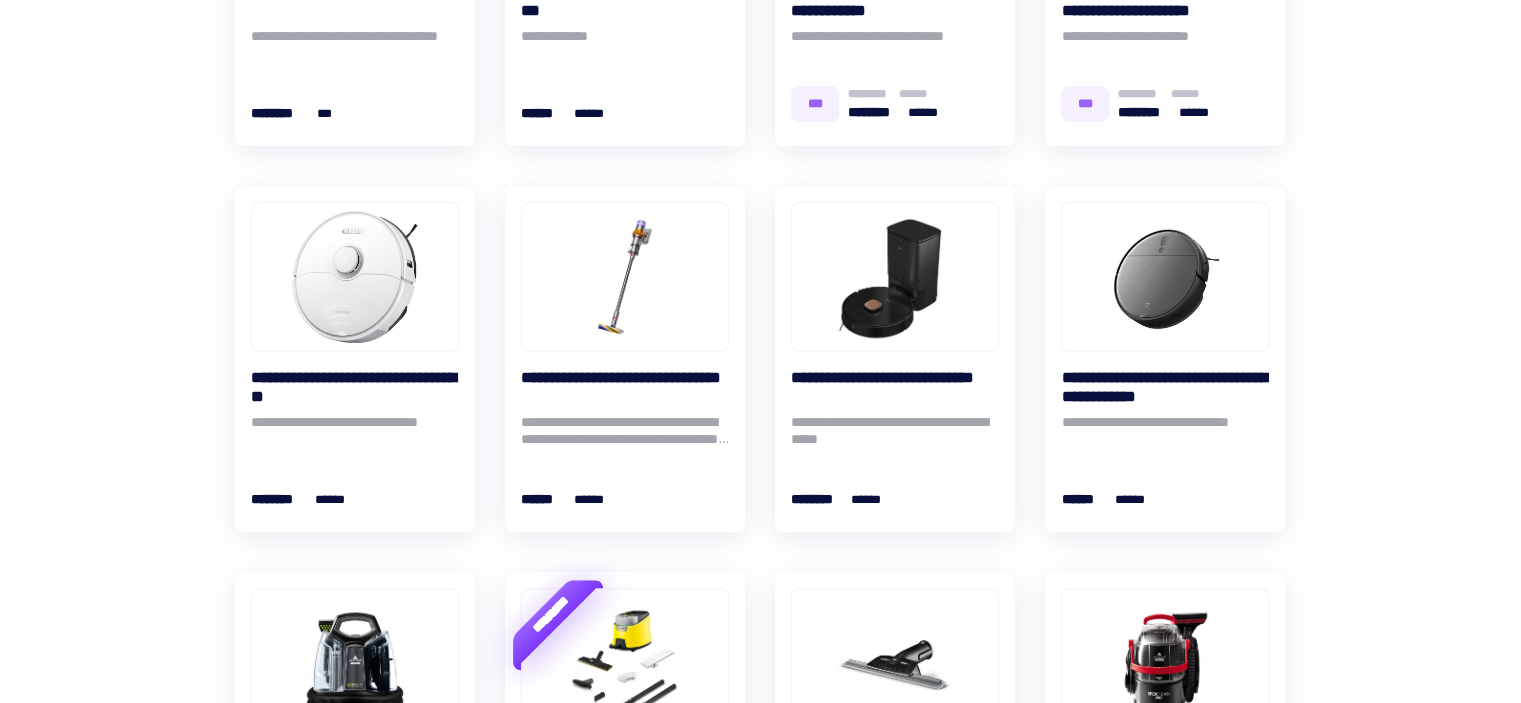 scroll, scrollTop: 700, scrollLeft: 0, axis: vertical 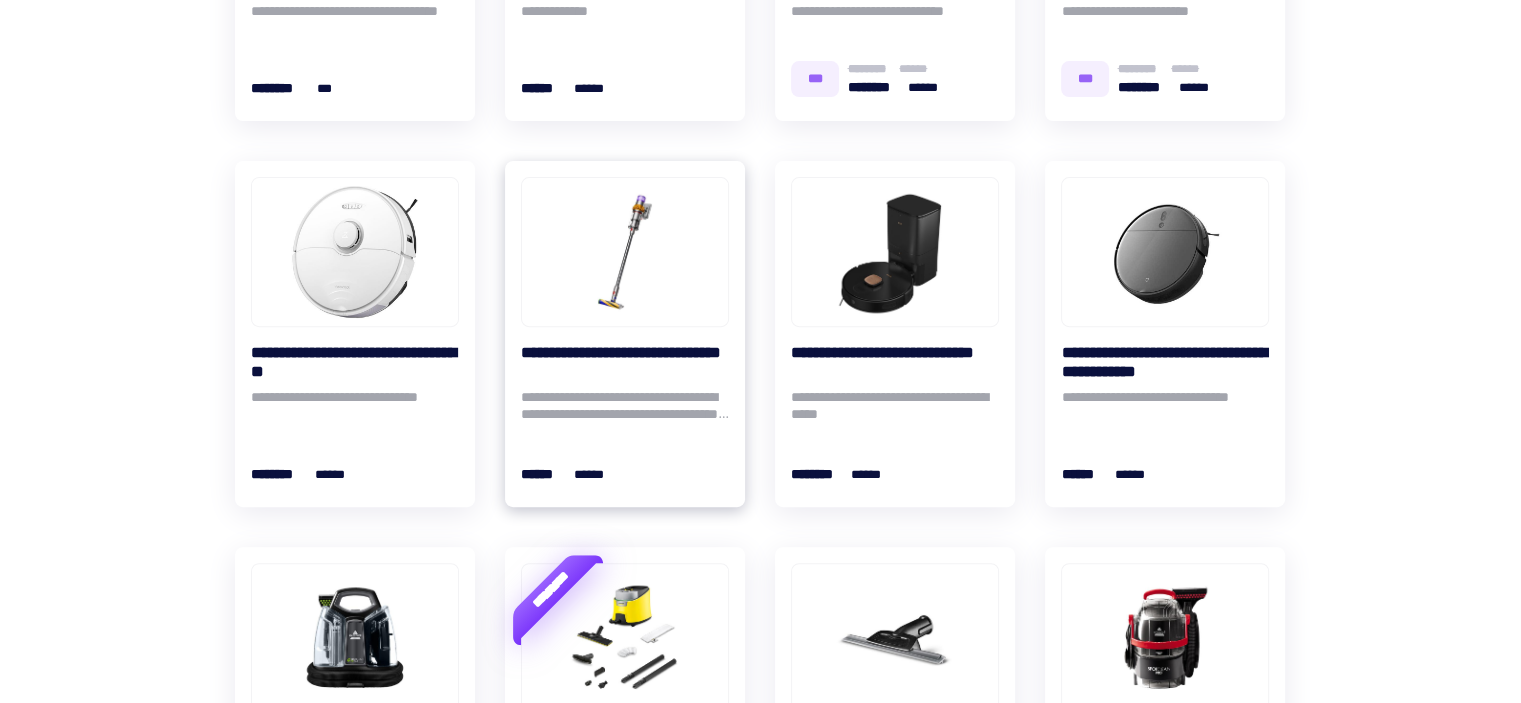 click on "**********" at bounding box center (625, 362) 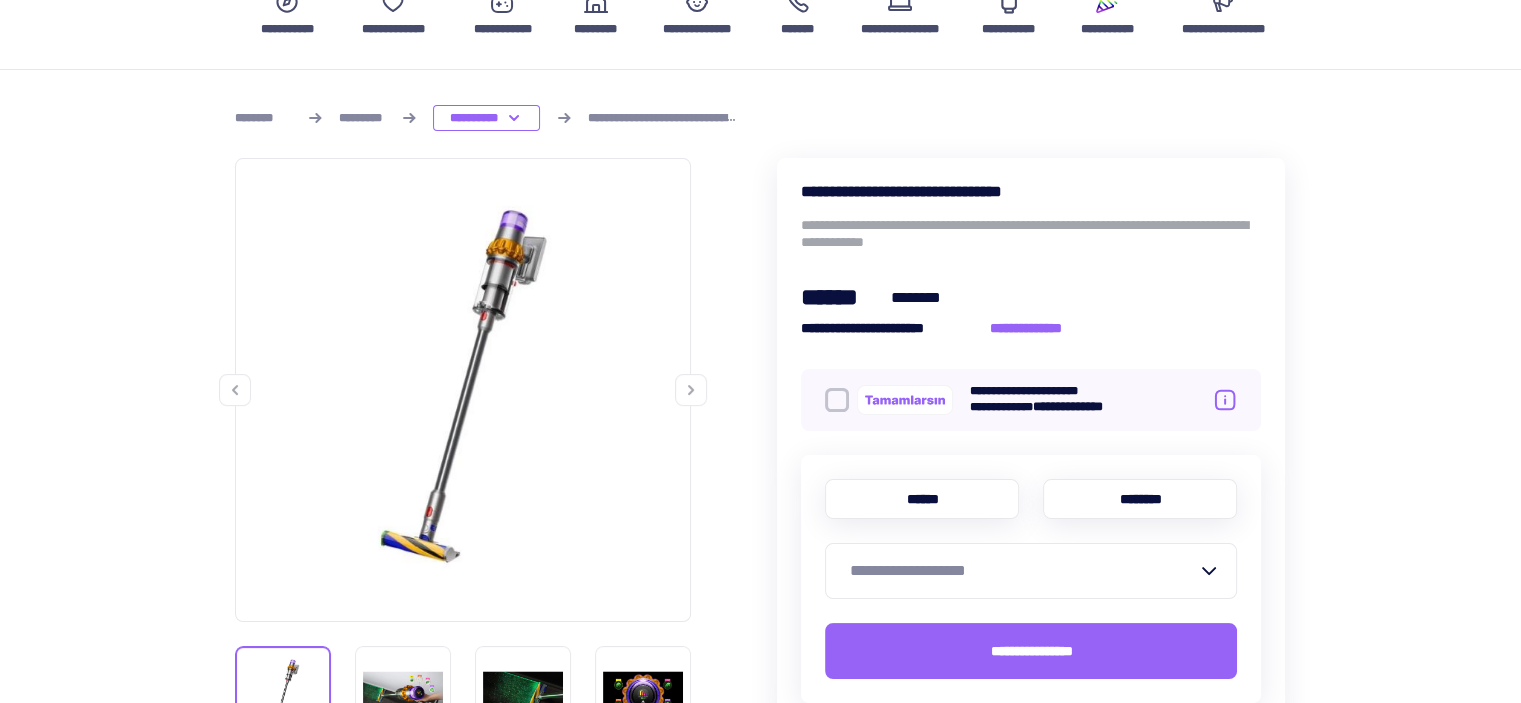 scroll, scrollTop: 400, scrollLeft: 0, axis: vertical 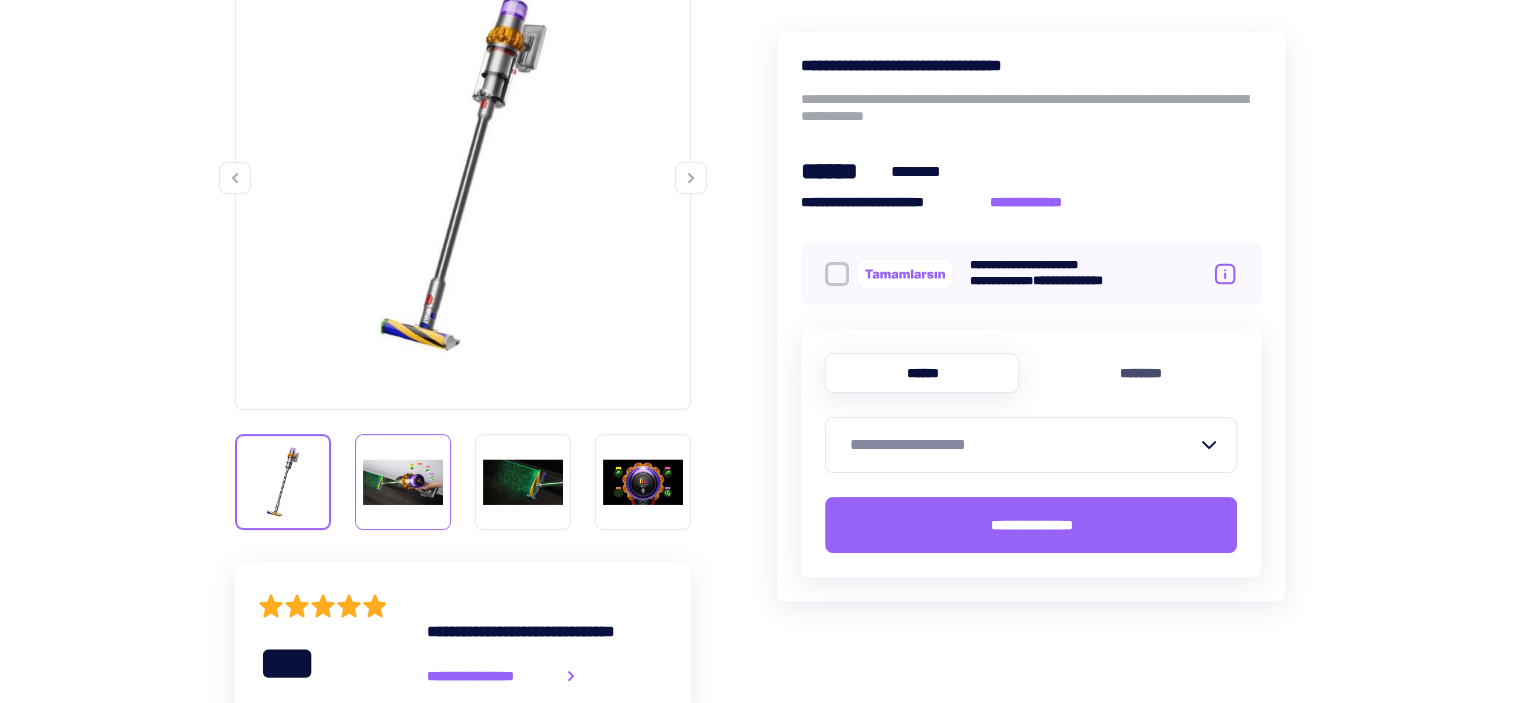click at bounding box center (403, 482) 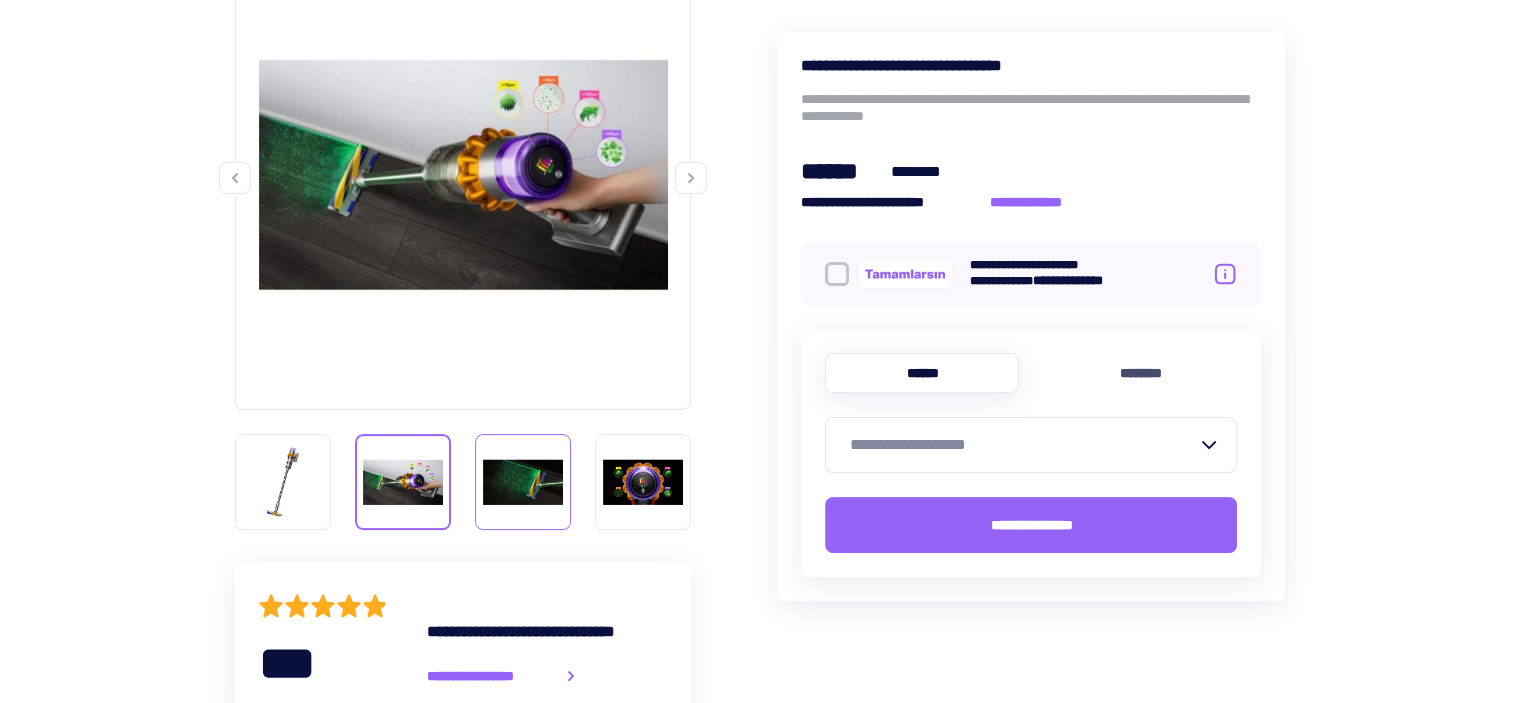 click at bounding box center [523, 482] 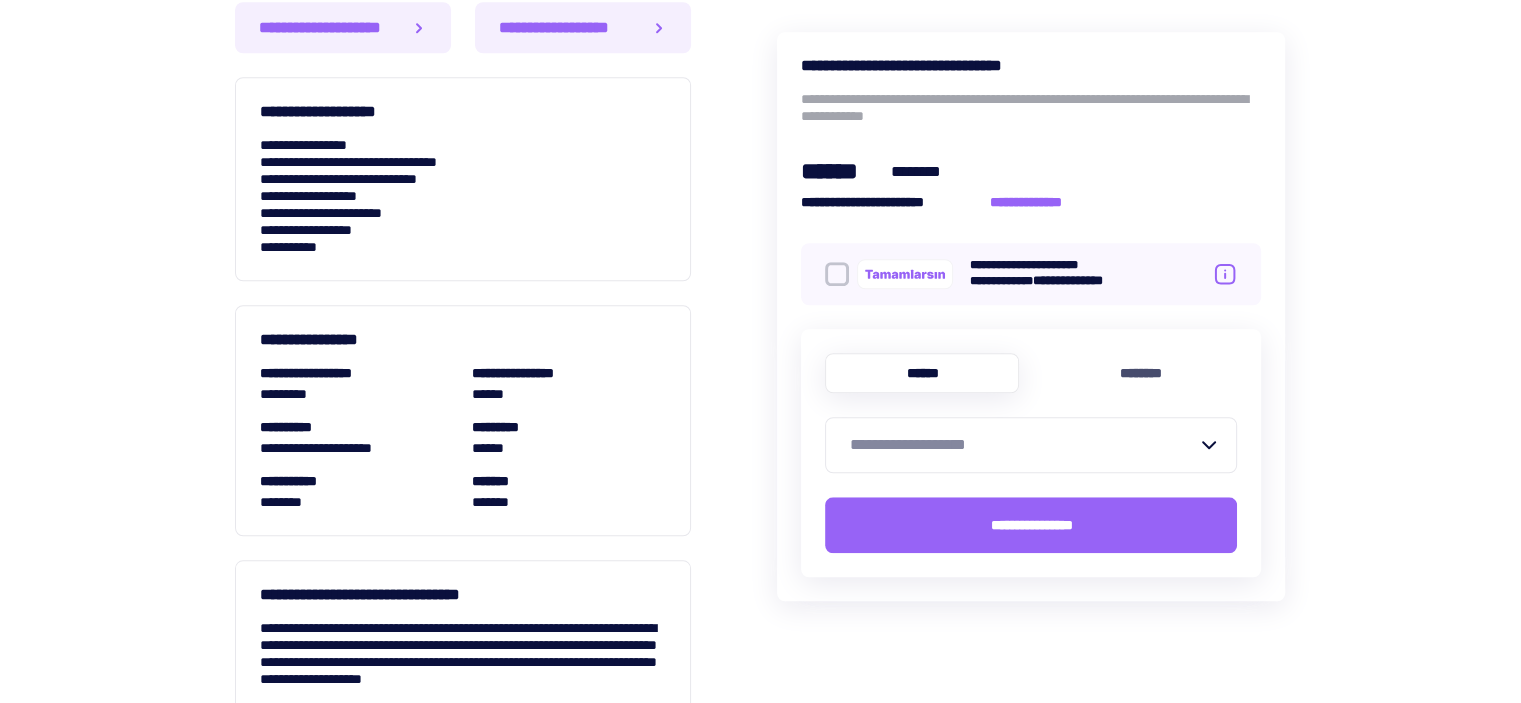 scroll, scrollTop: 1700, scrollLeft: 0, axis: vertical 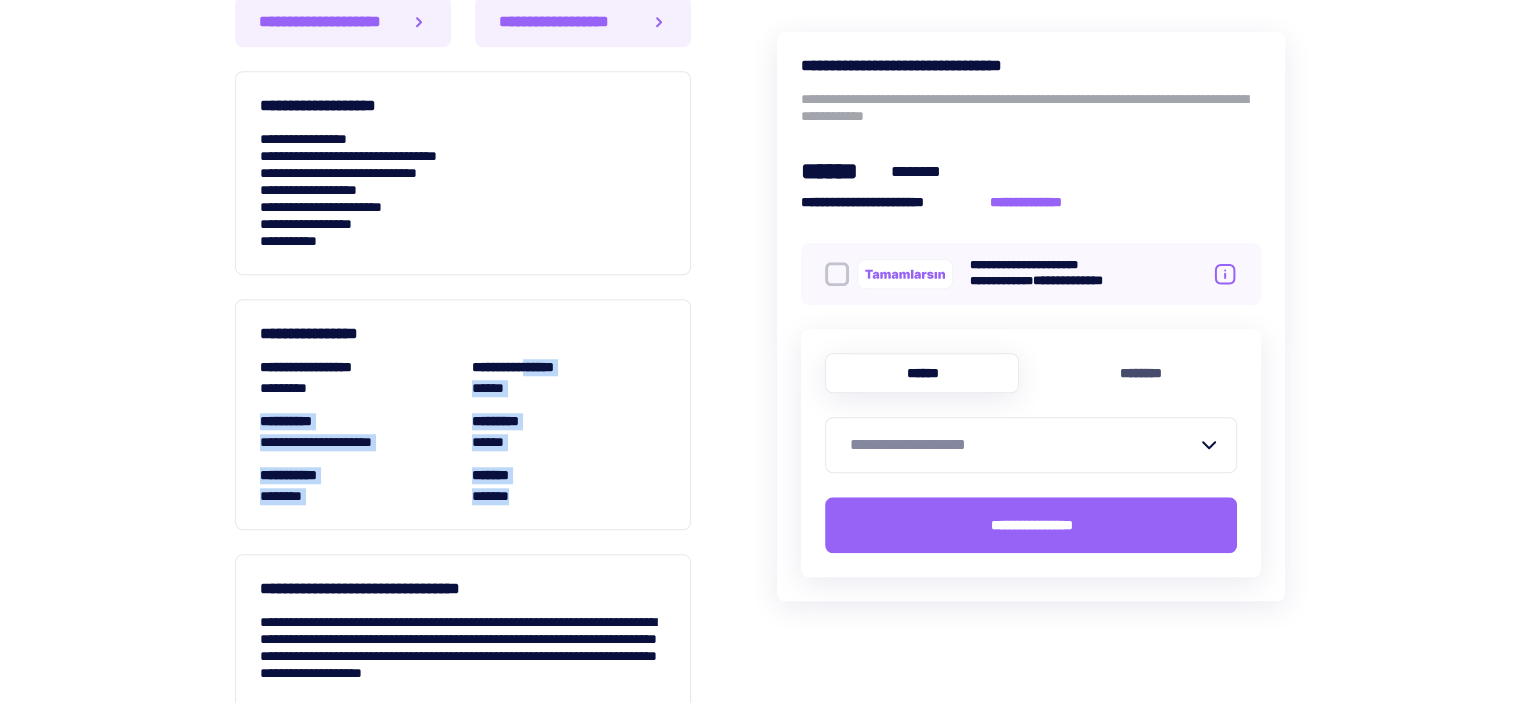 drag, startPoint x: 548, startPoint y: 369, endPoint x: 544, endPoint y: 487, distance: 118.06778 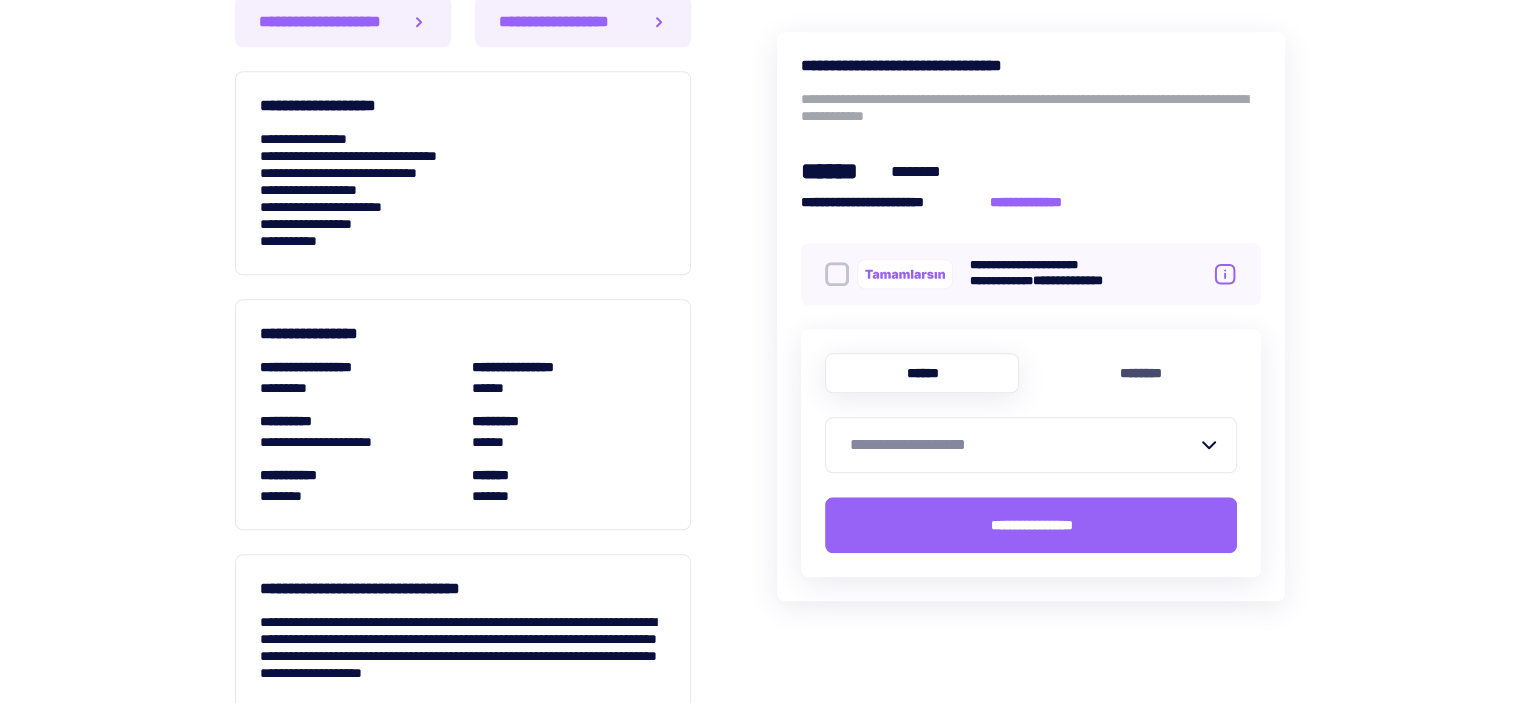 click on "**********" at bounding box center (463, 588) 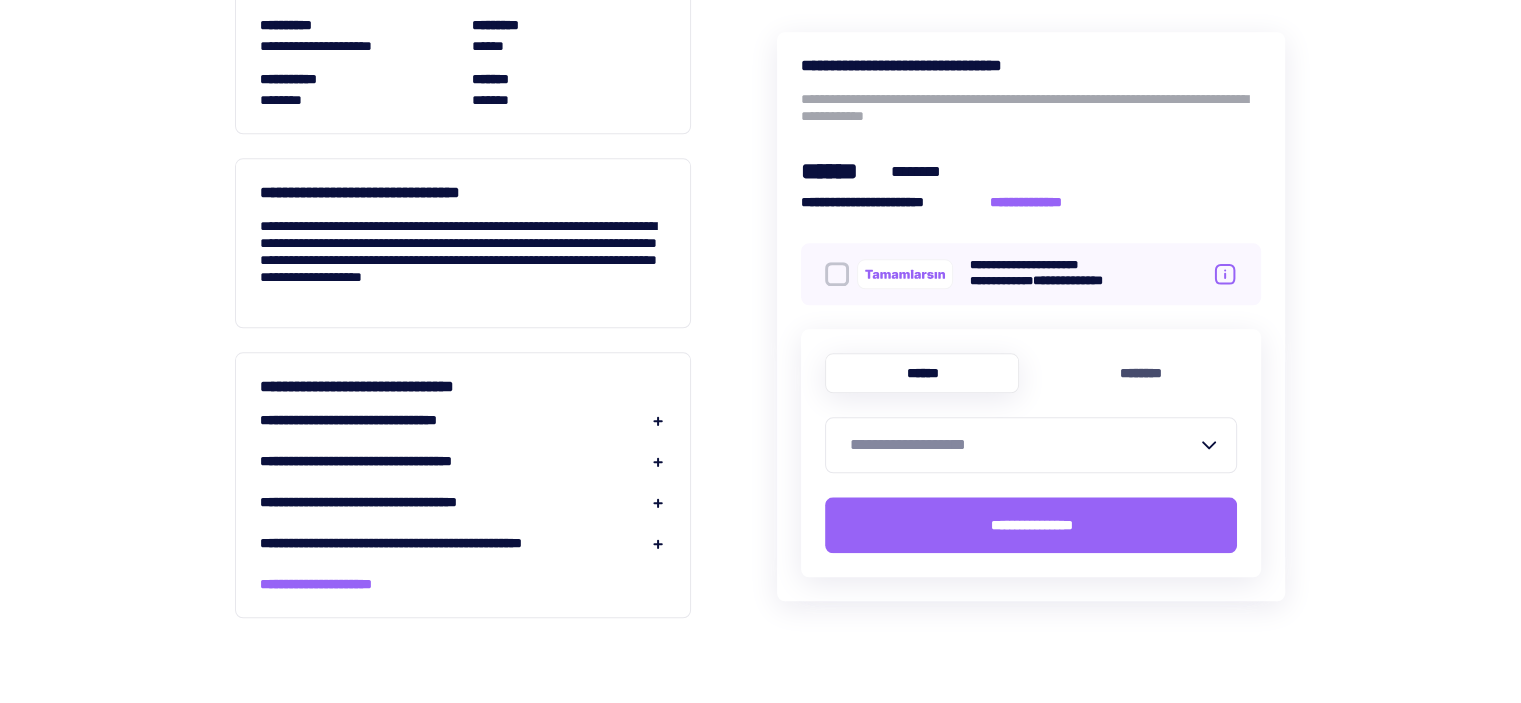scroll, scrollTop: 2100, scrollLeft: 0, axis: vertical 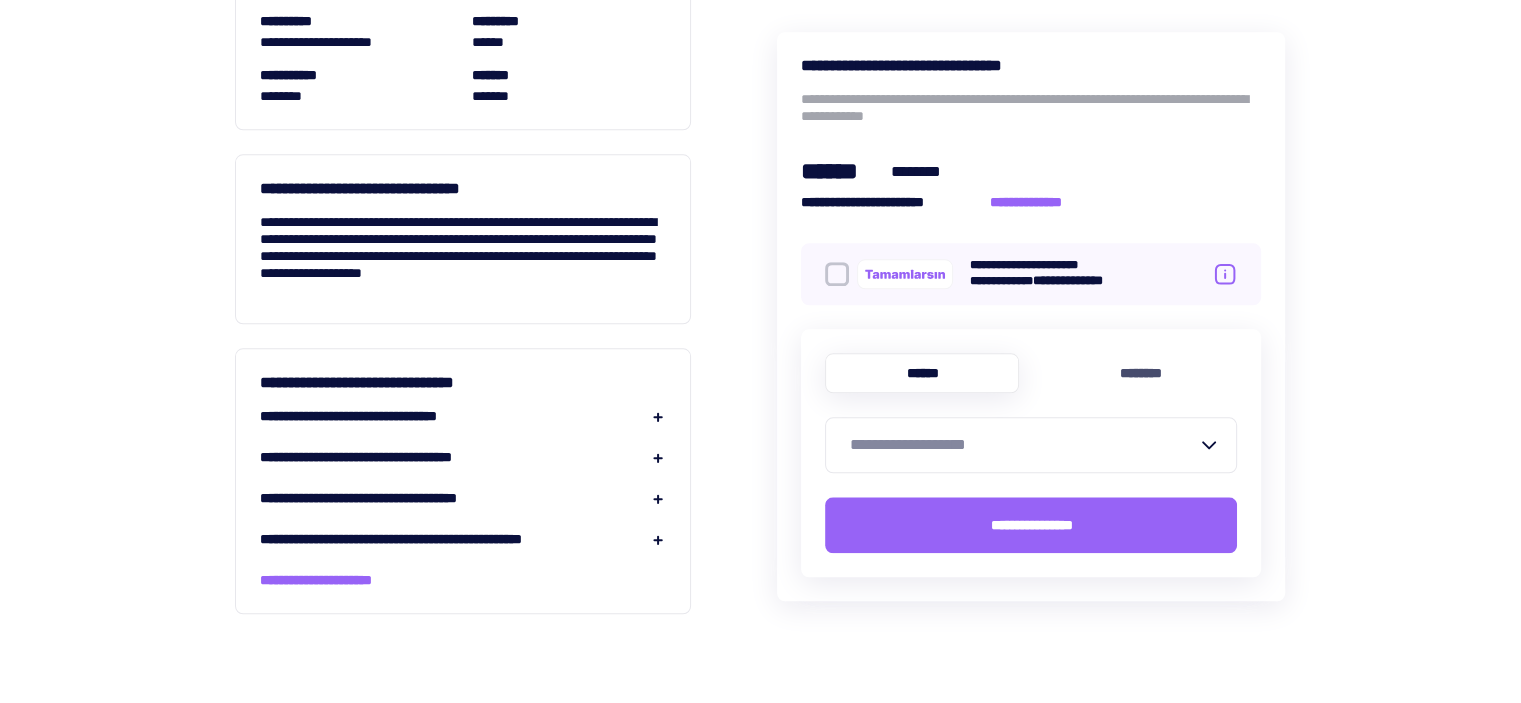 click on "[LONG_STRING_OF_MASKED_DATA]" at bounding box center (463, 256) 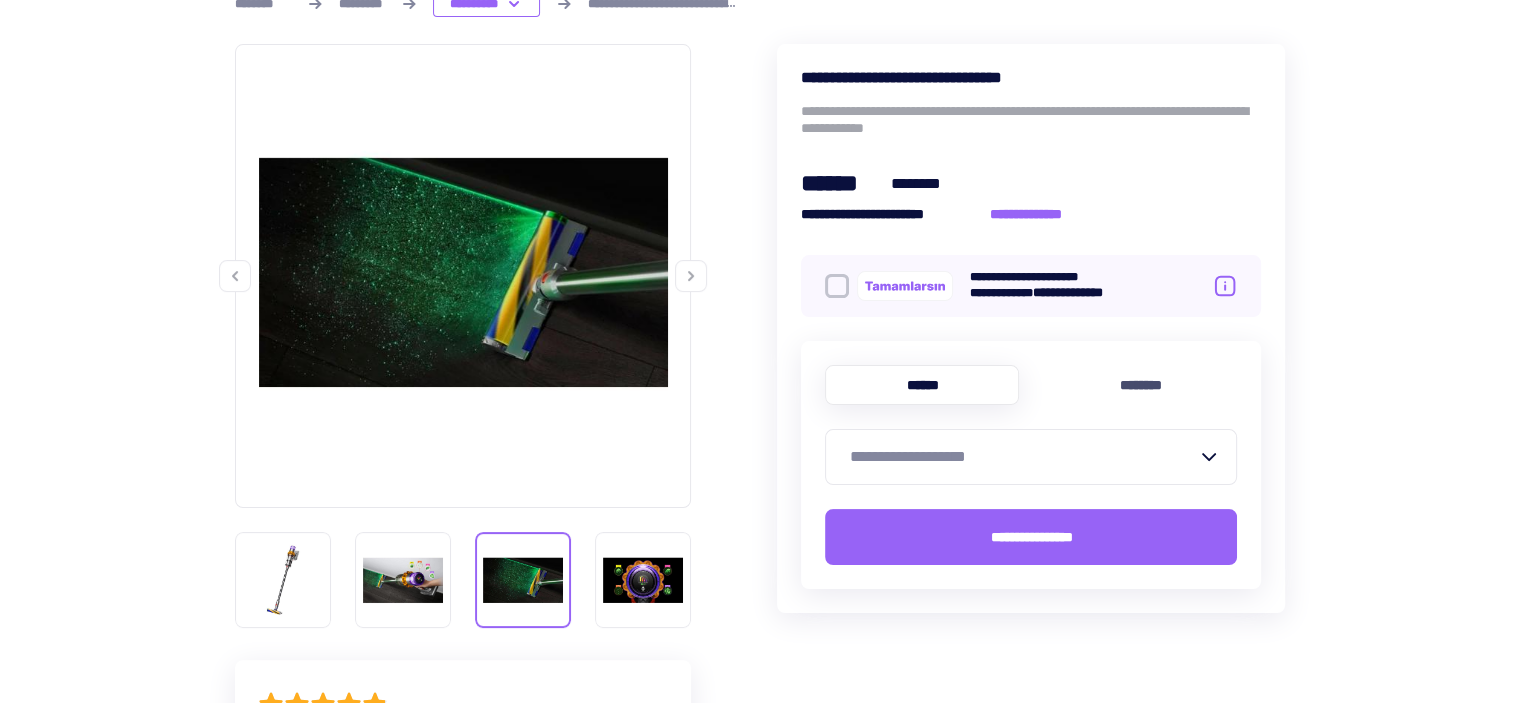 scroll, scrollTop: 0, scrollLeft: 0, axis: both 